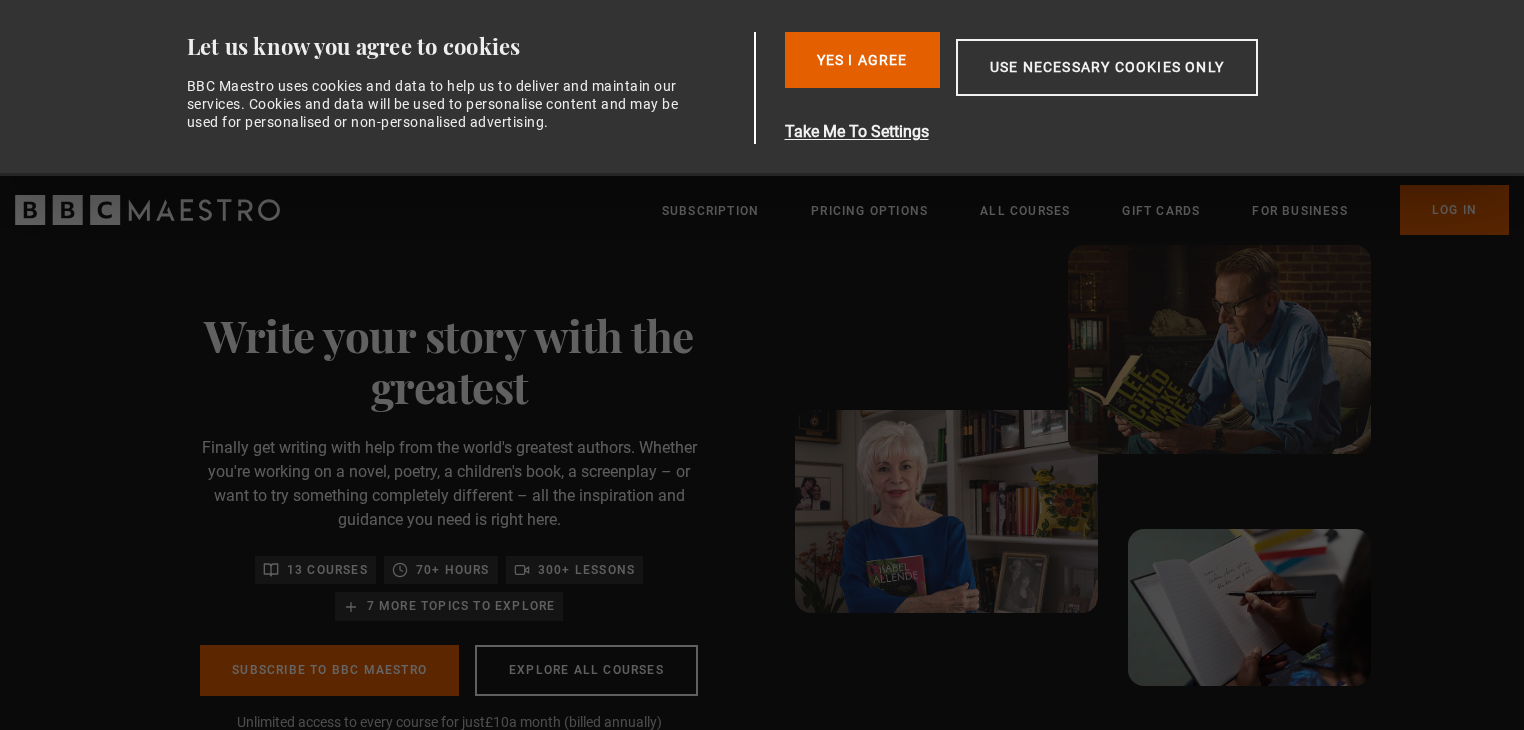scroll, scrollTop: 0, scrollLeft: 0, axis: both 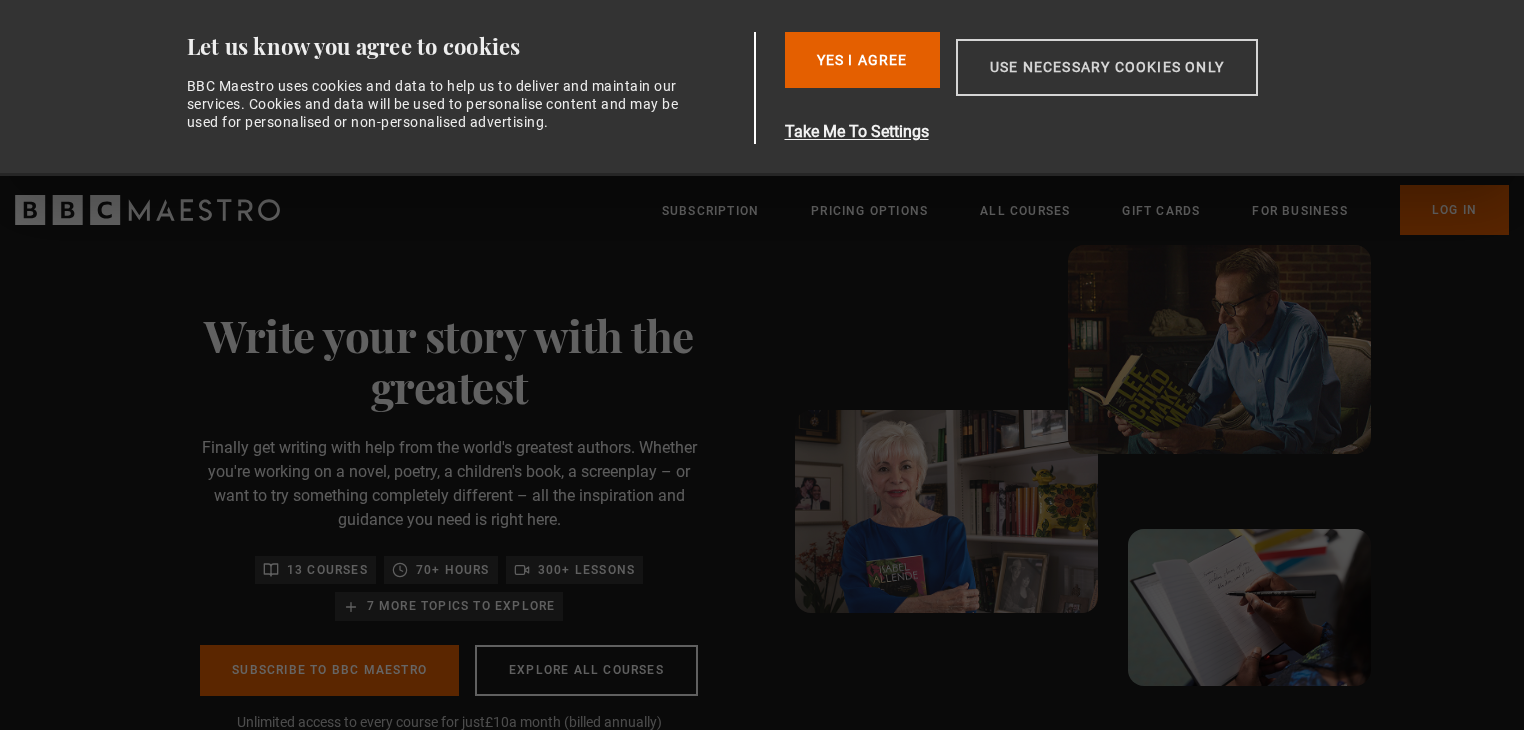click on "Use necessary cookies only" at bounding box center (1107, 67) 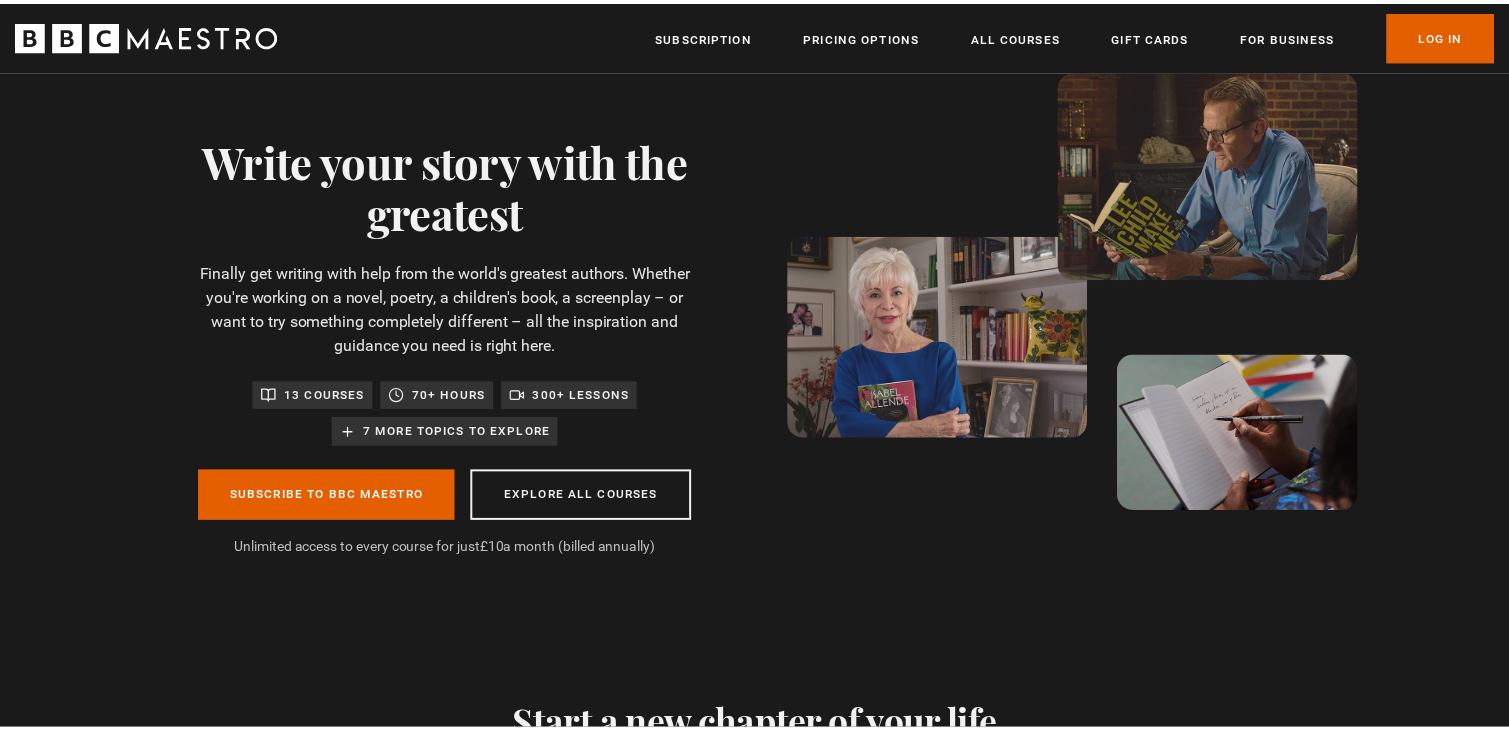 scroll, scrollTop: 0, scrollLeft: 0, axis: both 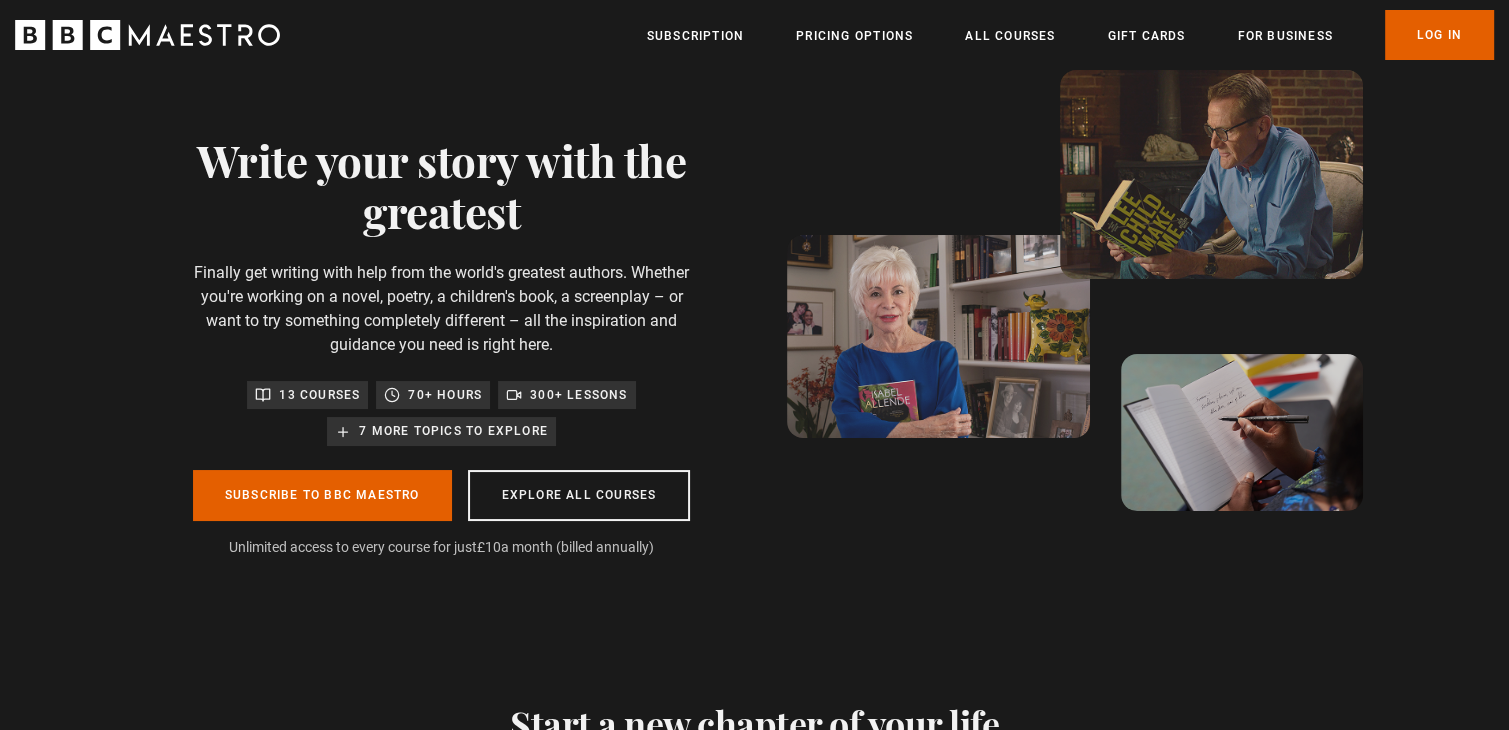 click on "13 courses" at bounding box center (319, 395) 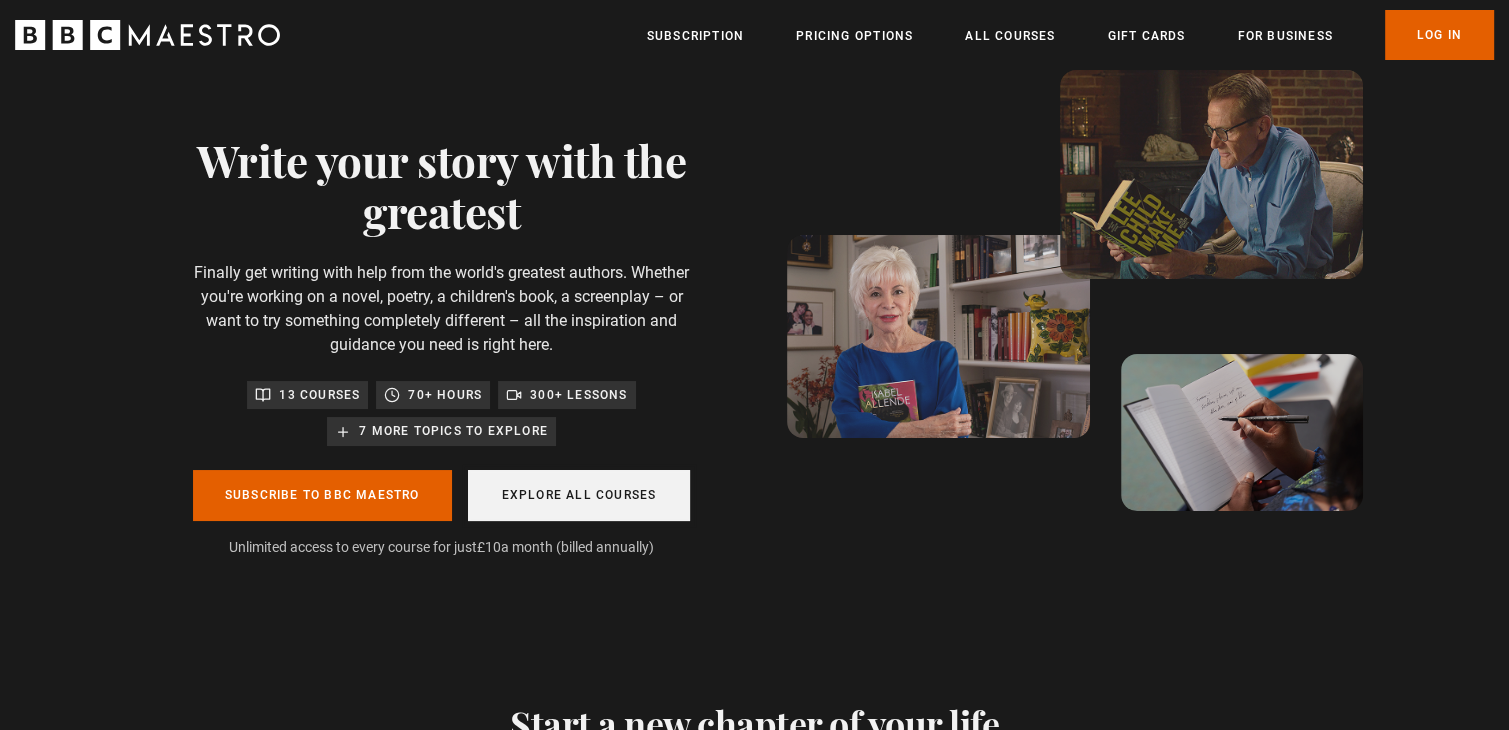 click on "Explore all courses" at bounding box center (579, 495) 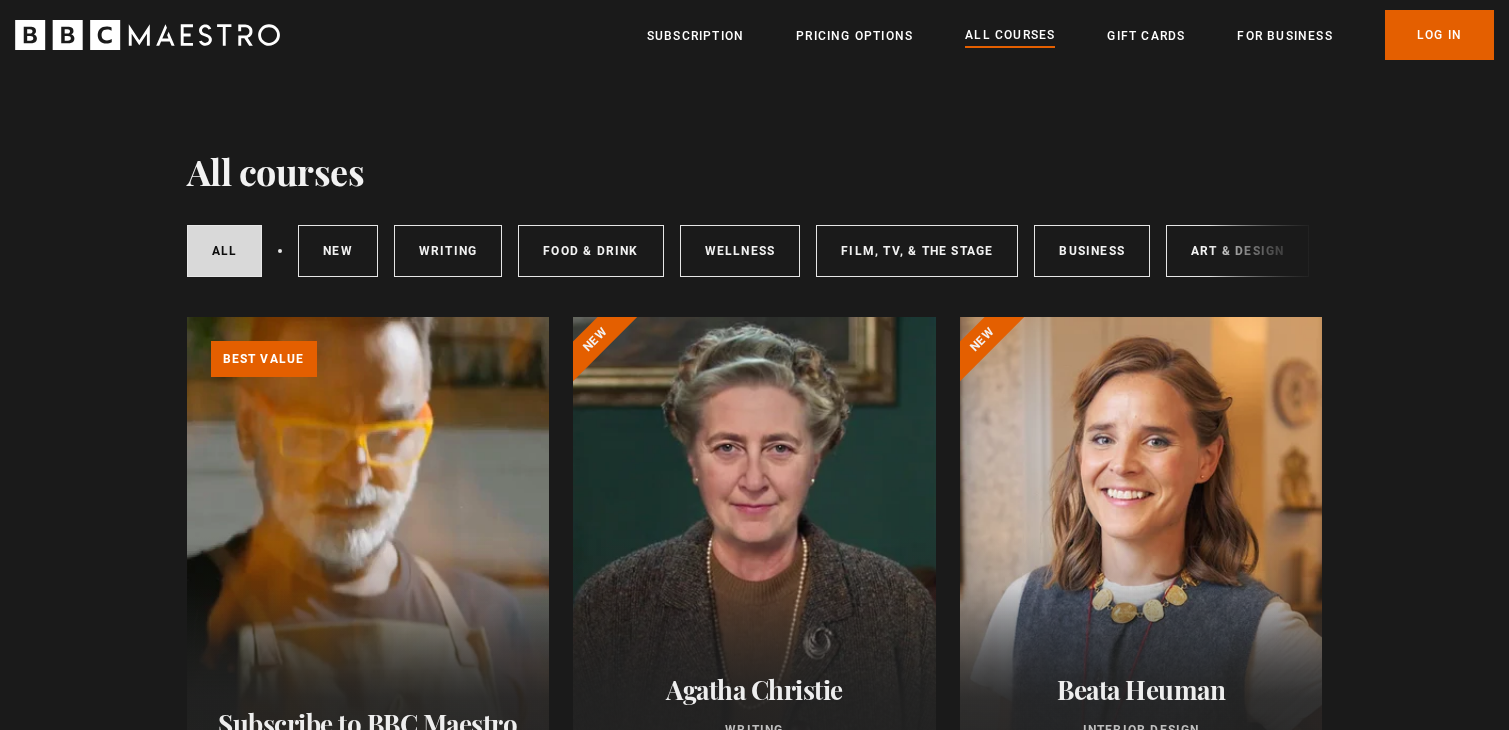 scroll, scrollTop: 0, scrollLeft: 0, axis: both 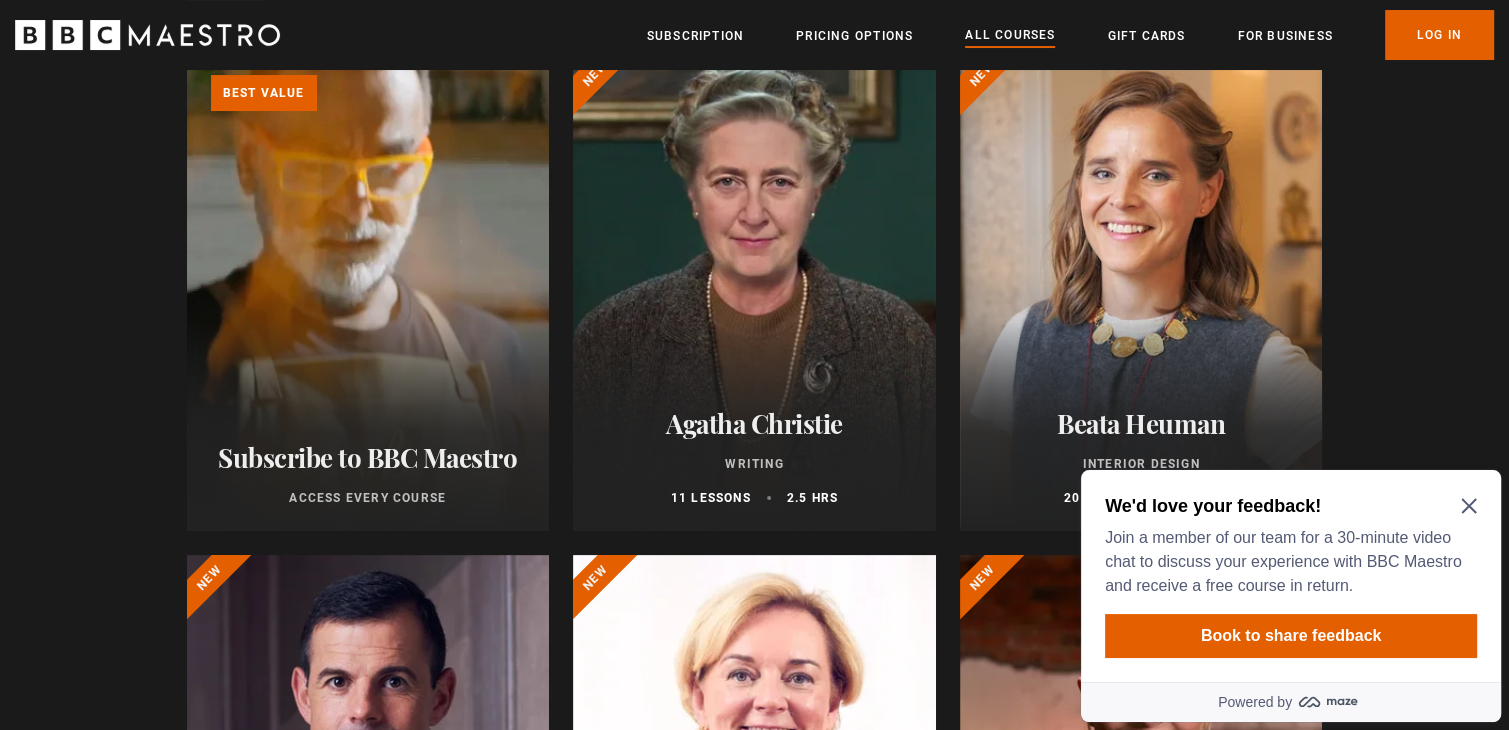 click 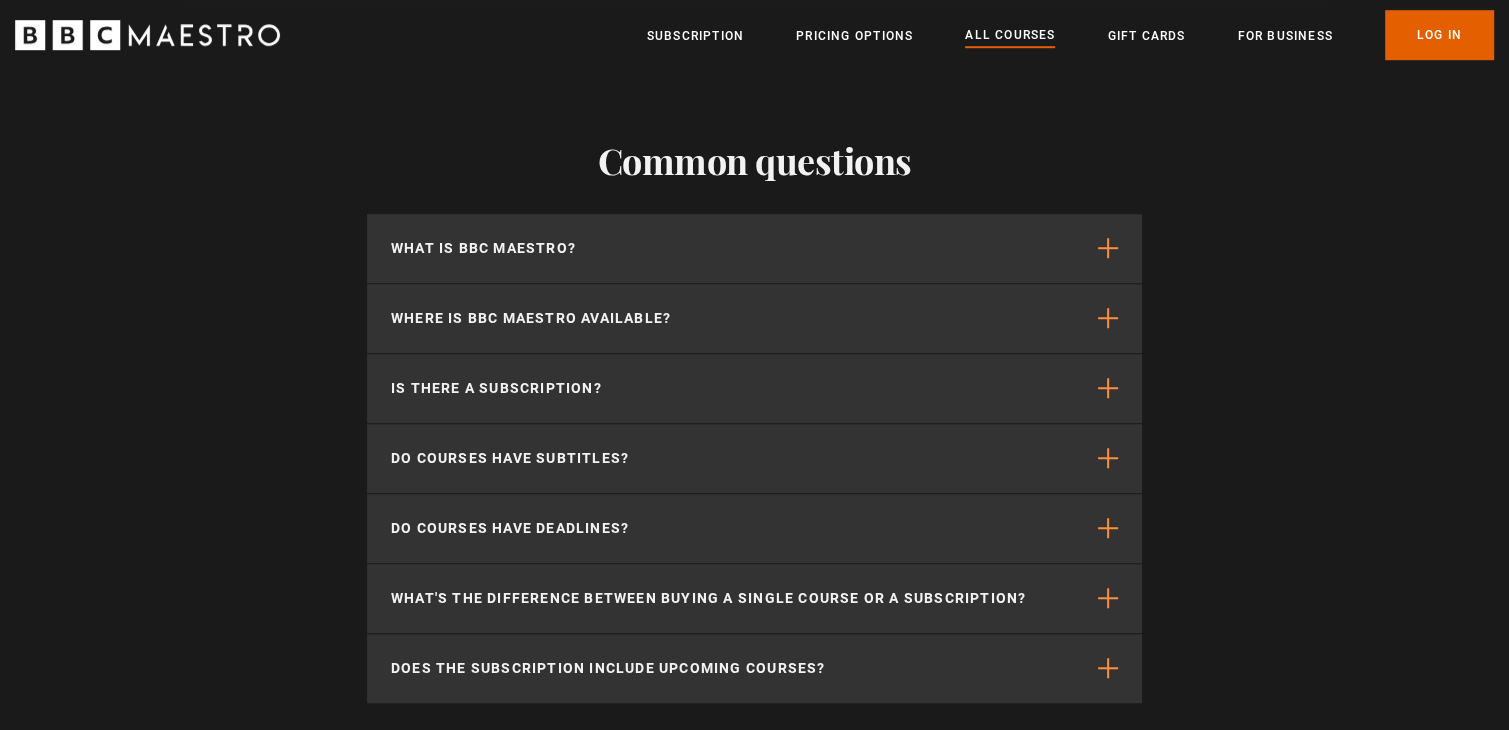 scroll, scrollTop: 8933, scrollLeft: 0, axis: vertical 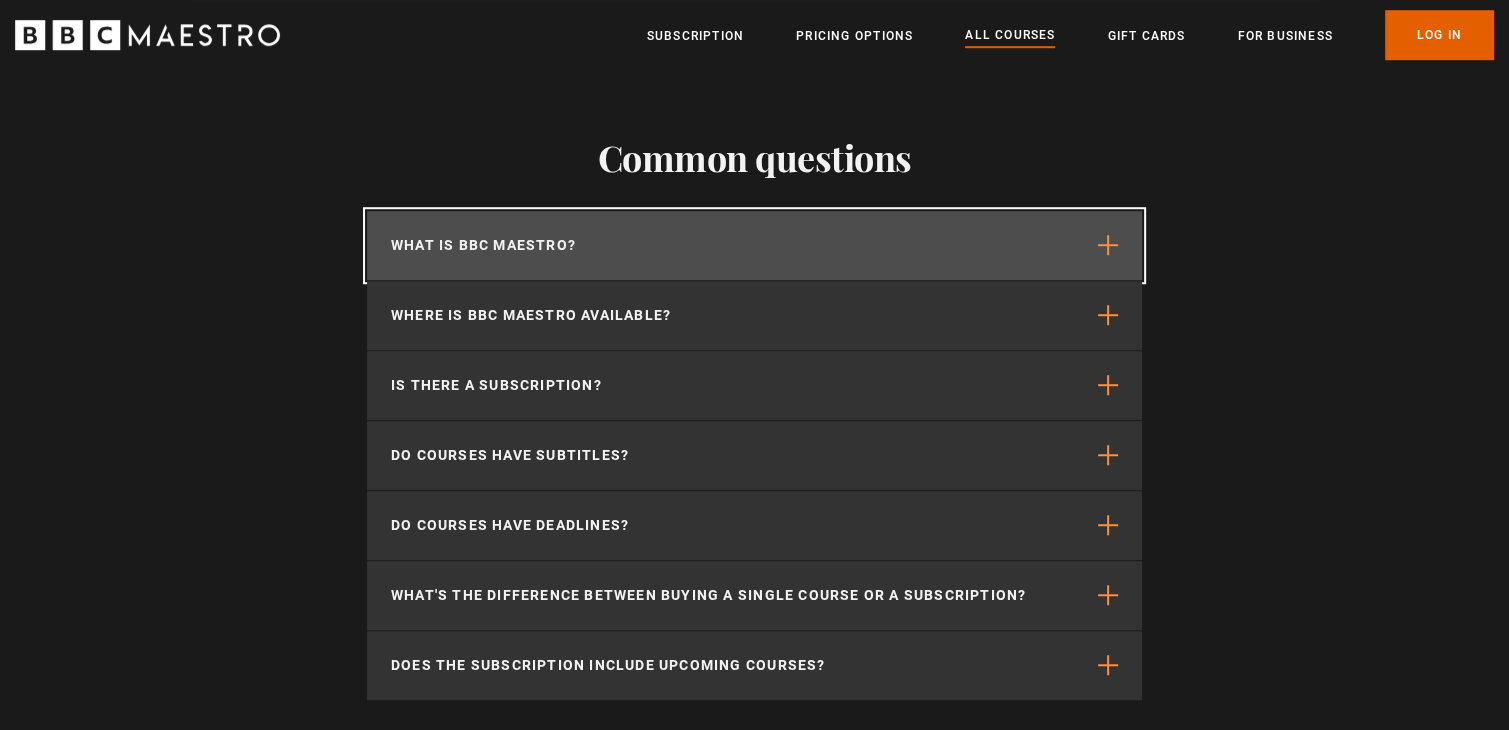 click at bounding box center (1108, 245) 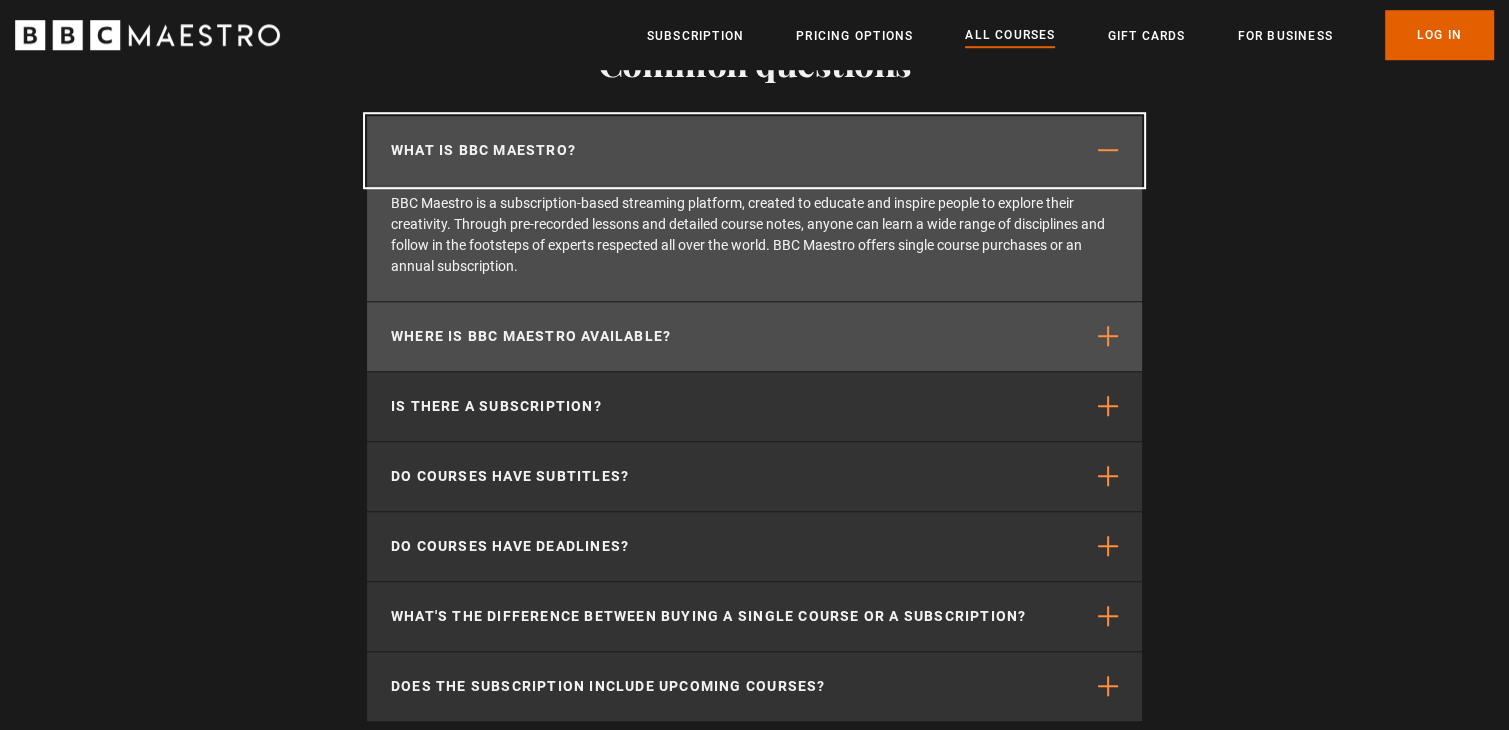 scroll, scrollTop: 9066, scrollLeft: 0, axis: vertical 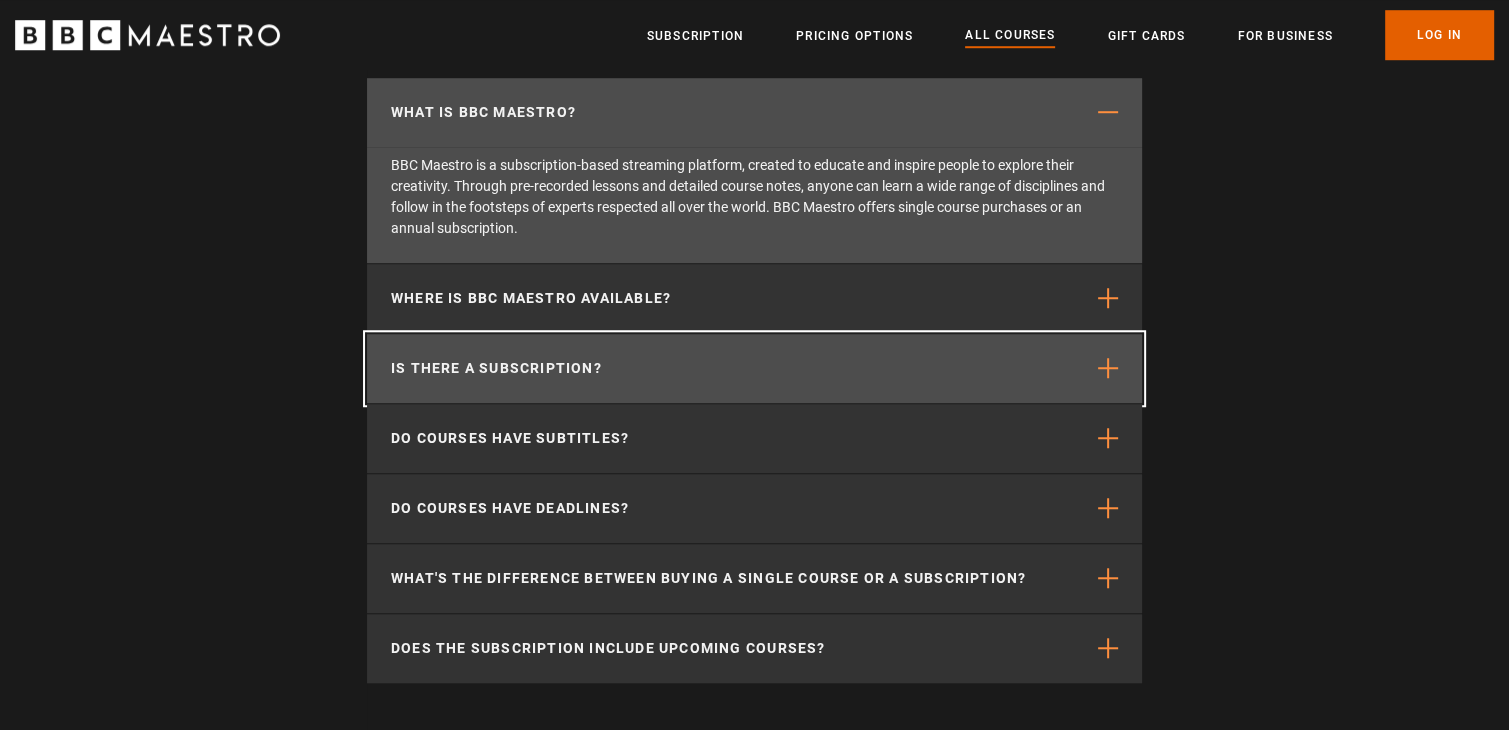 click at bounding box center (1108, 368) 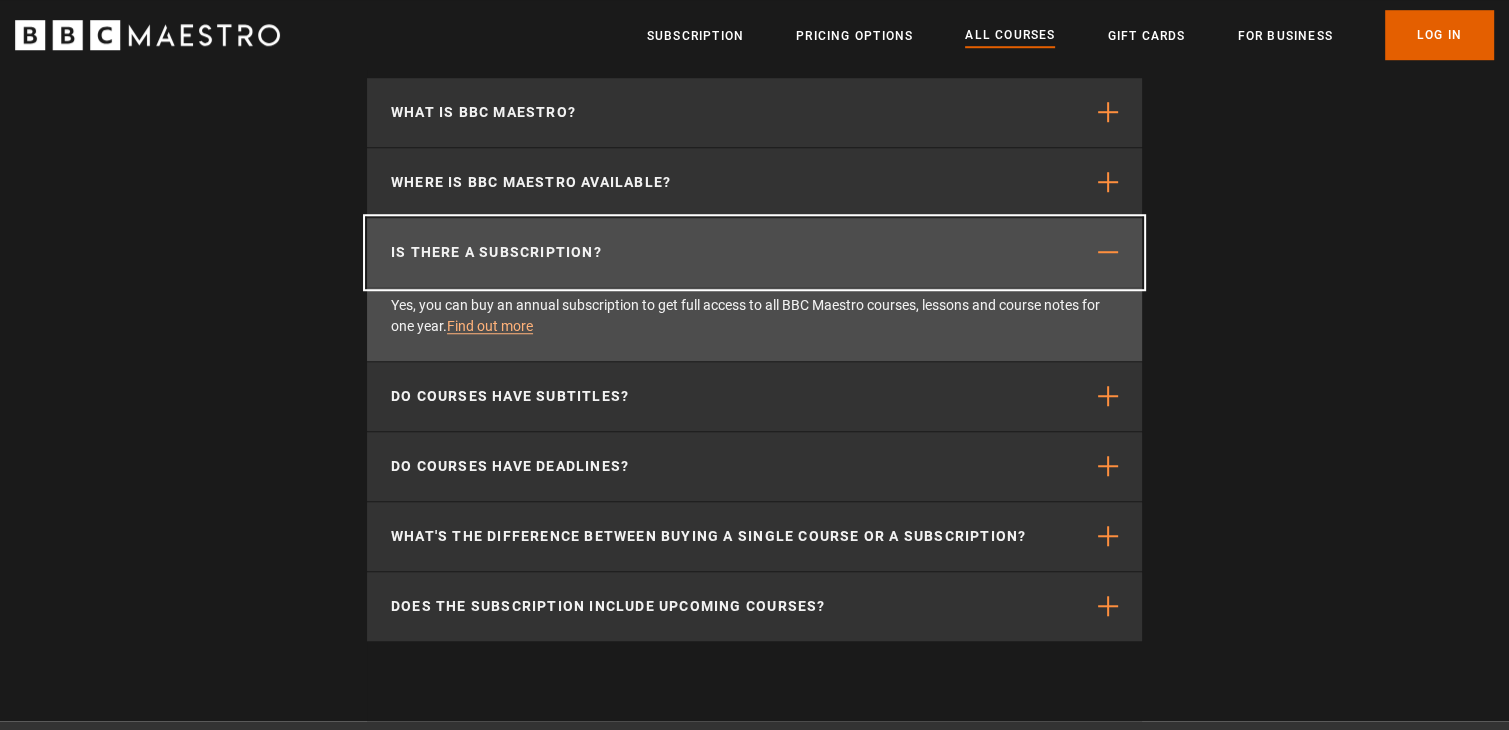 scroll, scrollTop: 9200, scrollLeft: 0, axis: vertical 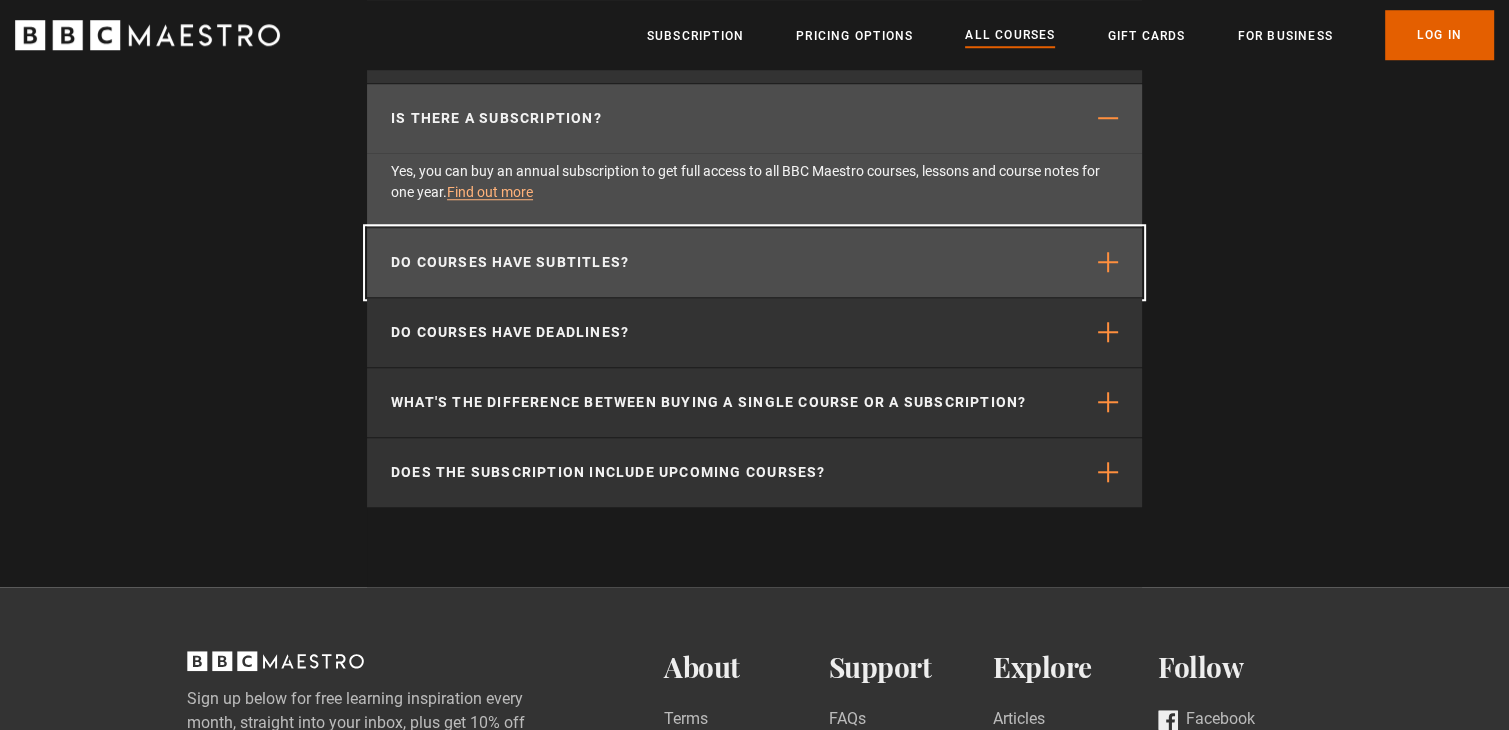 click at bounding box center [1108, 262] 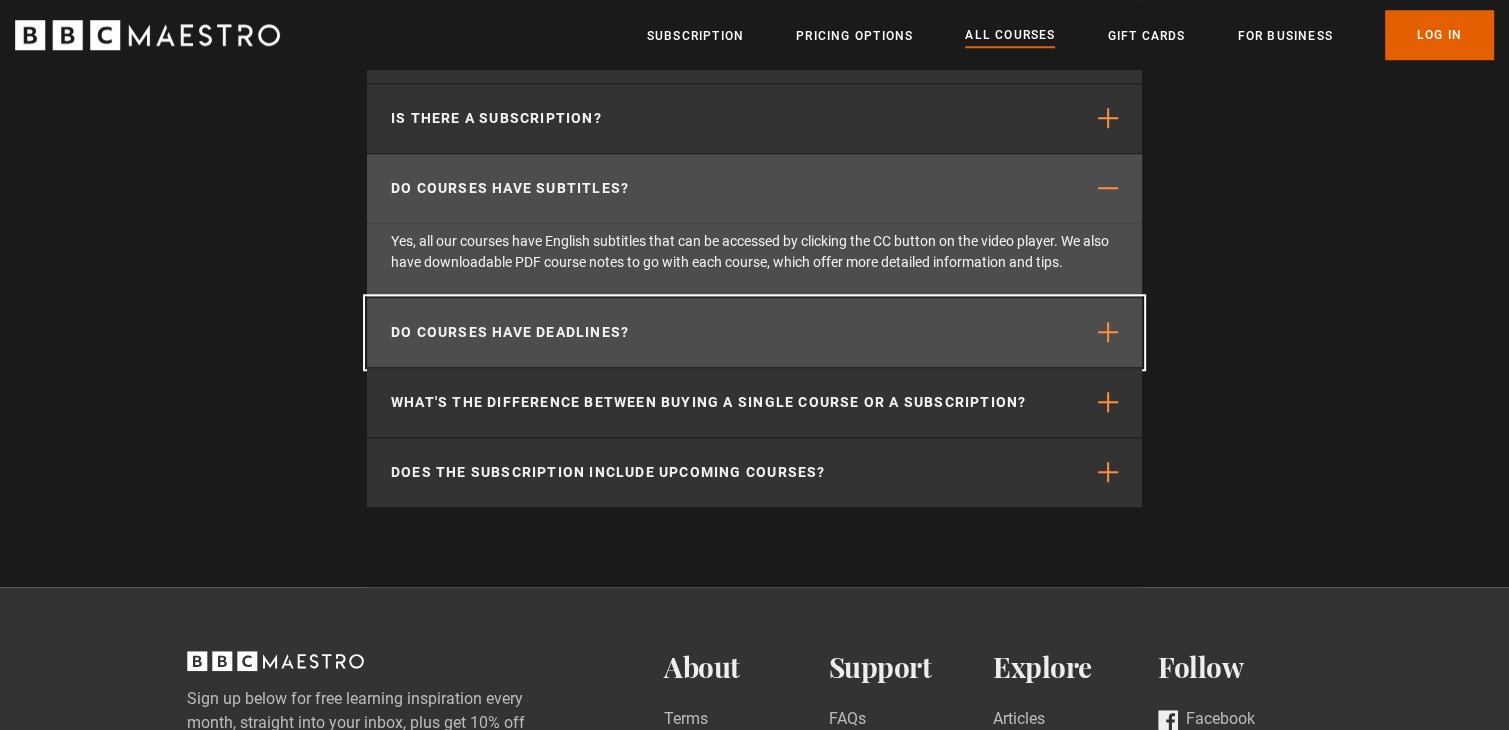 click on "Do courses have deadlines?" at bounding box center [754, 332] 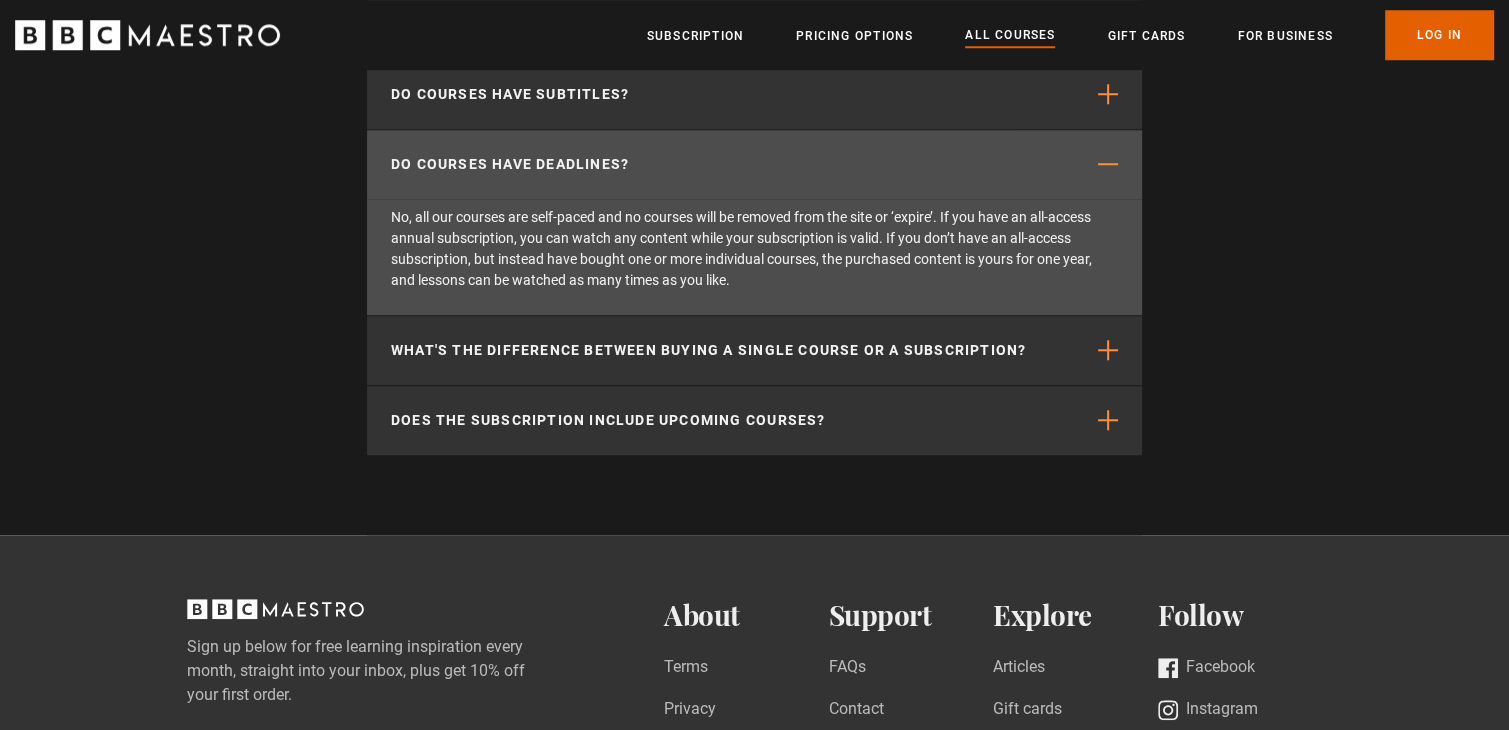 scroll, scrollTop: 9333, scrollLeft: 0, axis: vertical 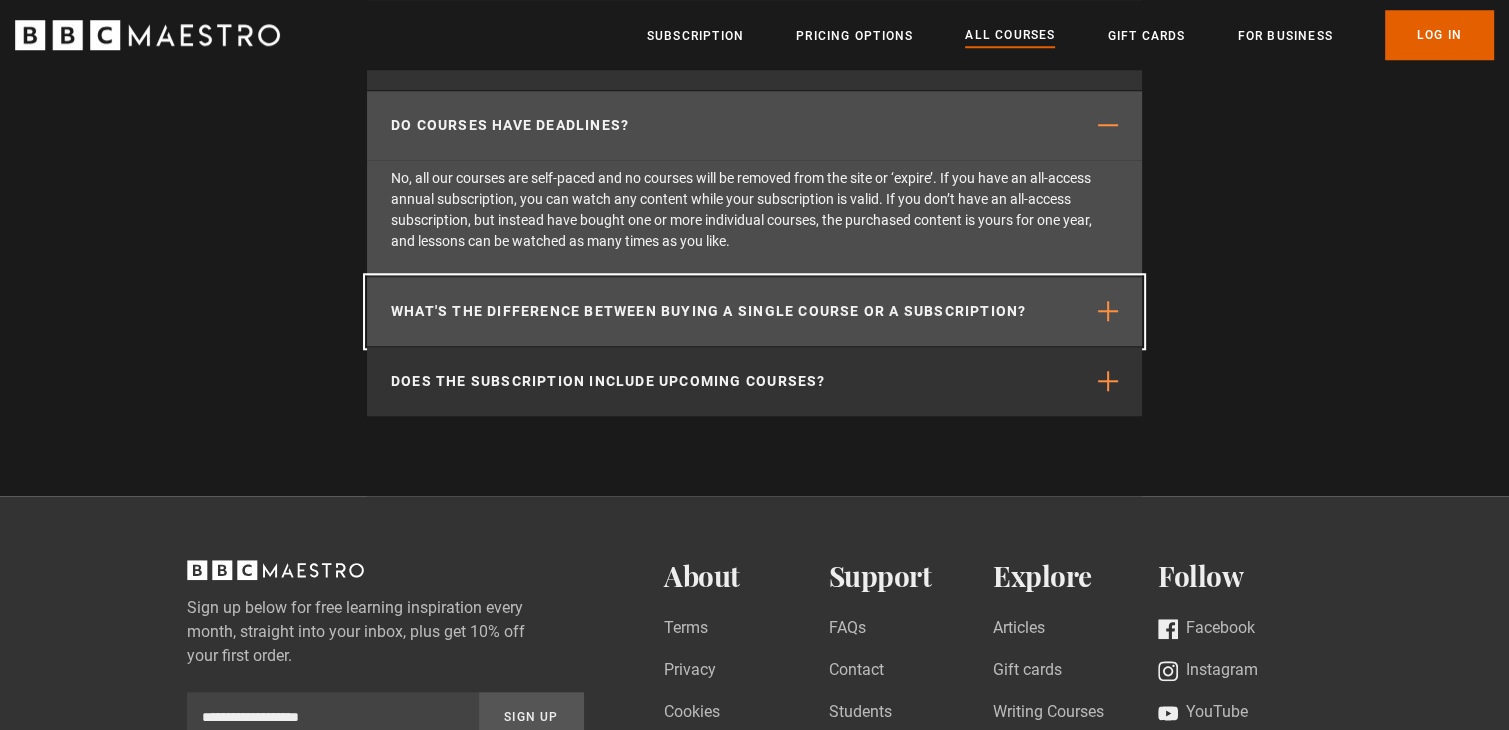 click at bounding box center (1108, 311) 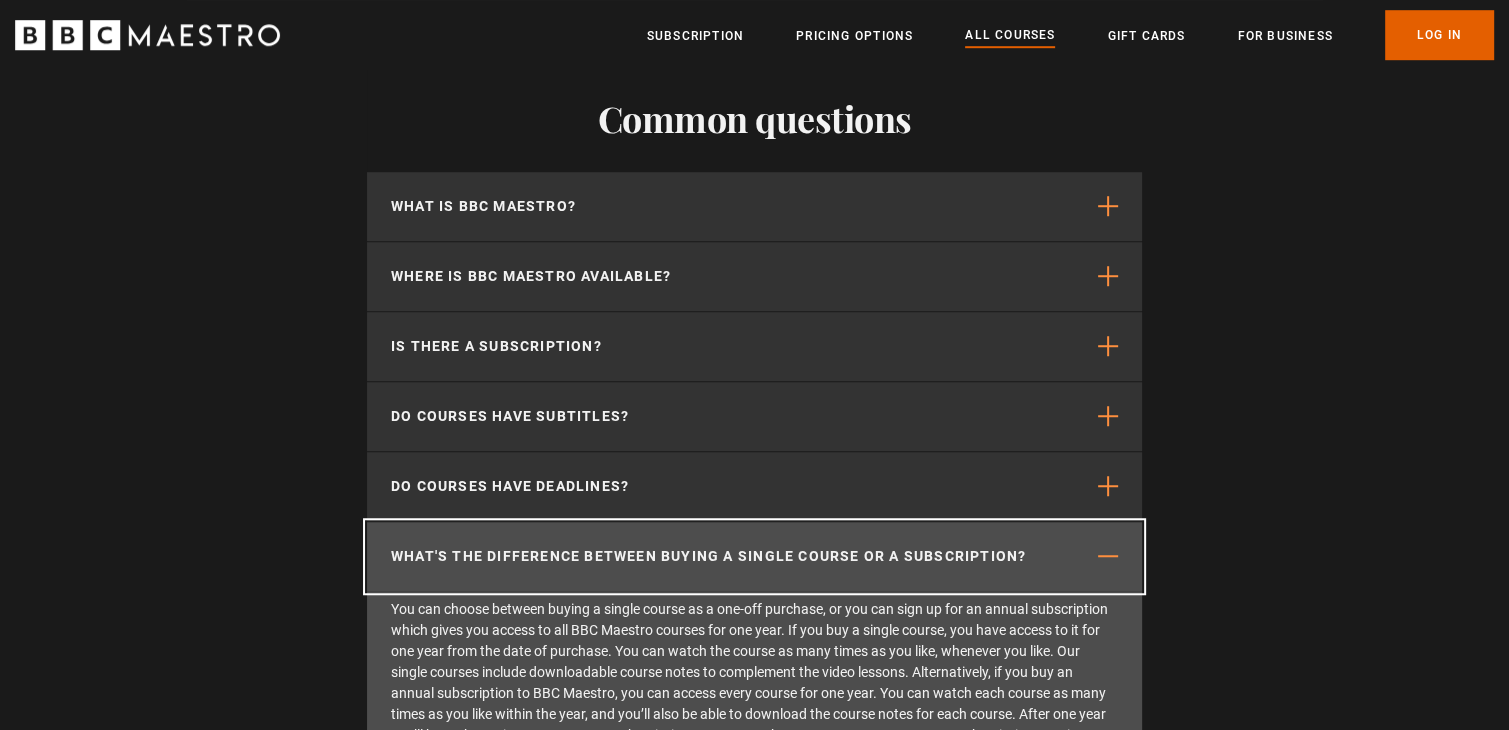 scroll, scrollTop: 8933, scrollLeft: 0, axis: vertical 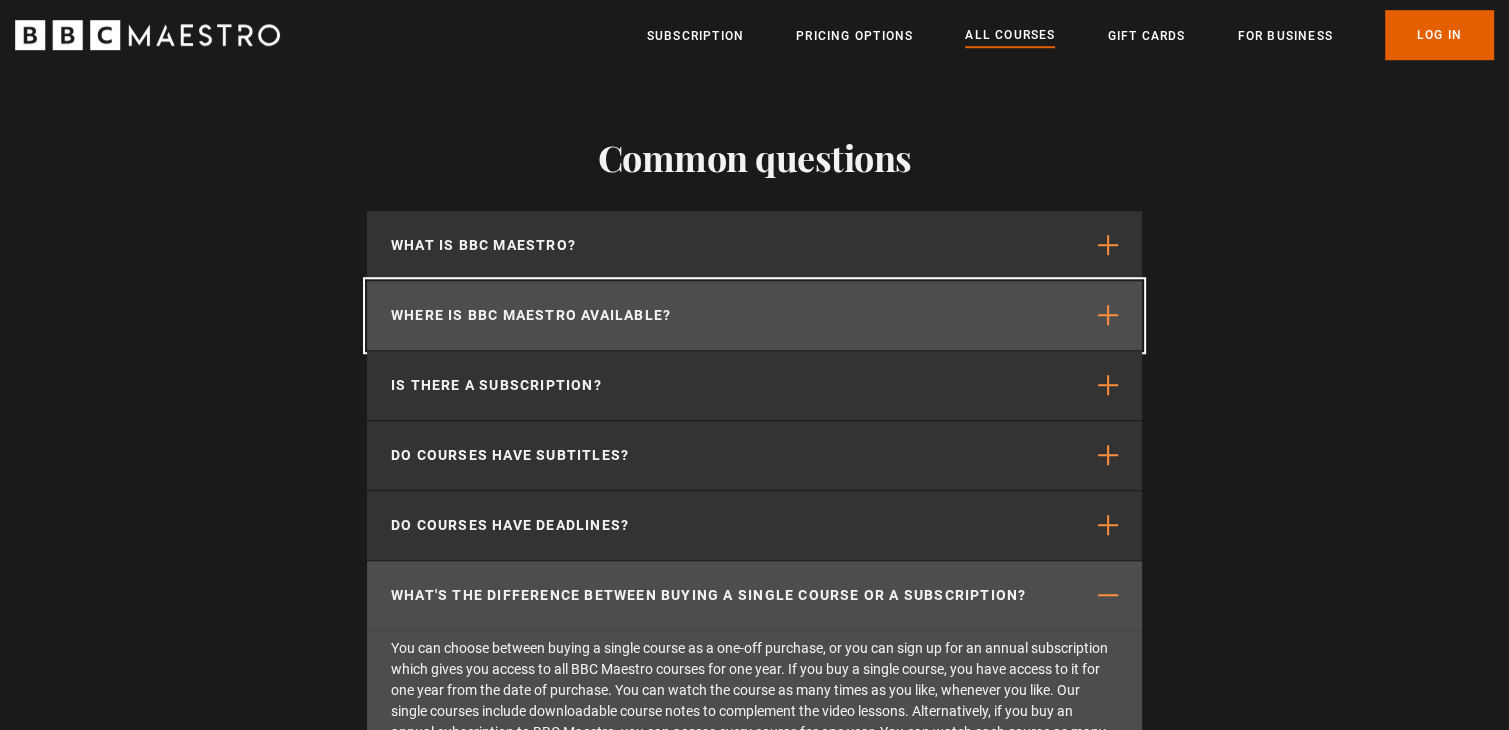 click at bounding box center [1108, 315] 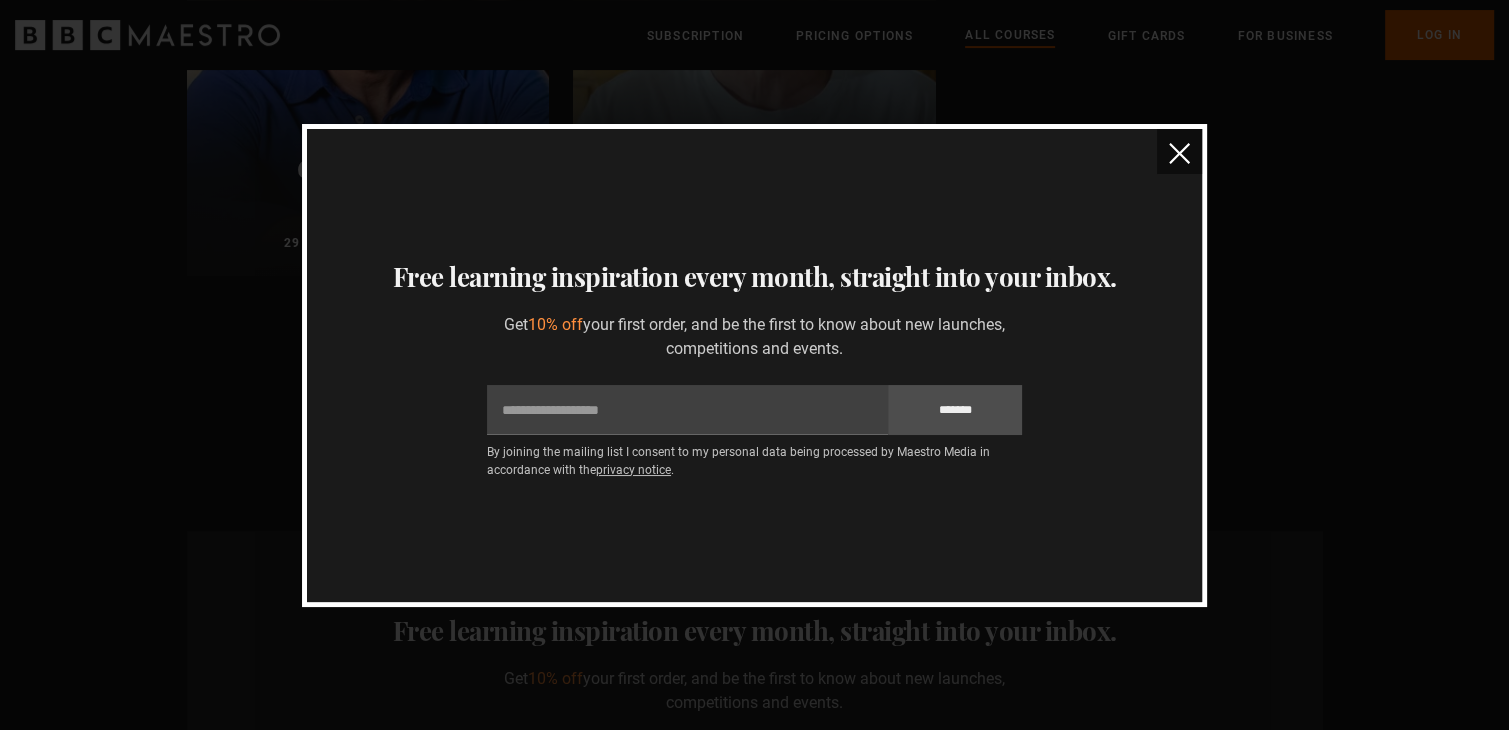 scroll, scrollTop: 8000, scrollLeft: 0, axis: vertical 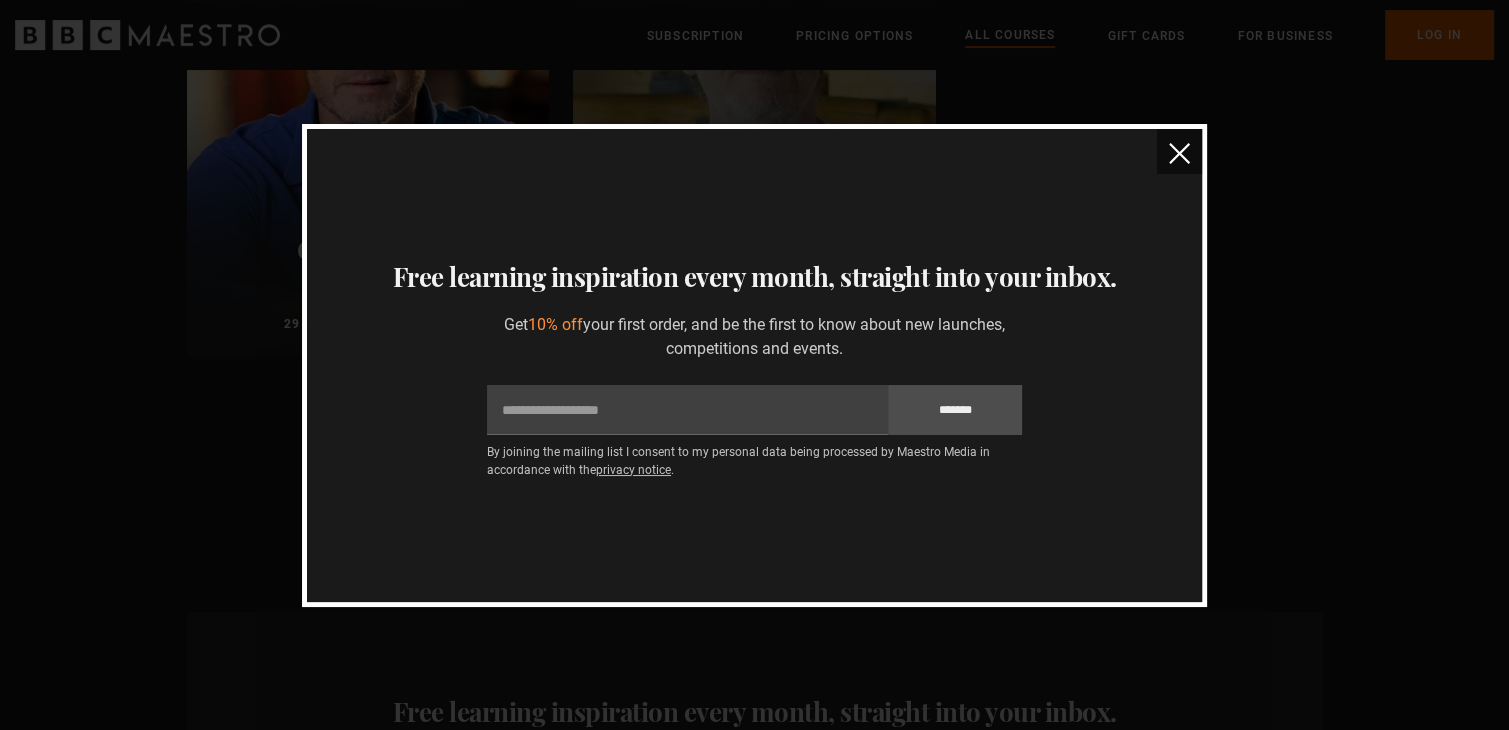 click at bounding box center [1179, 153] 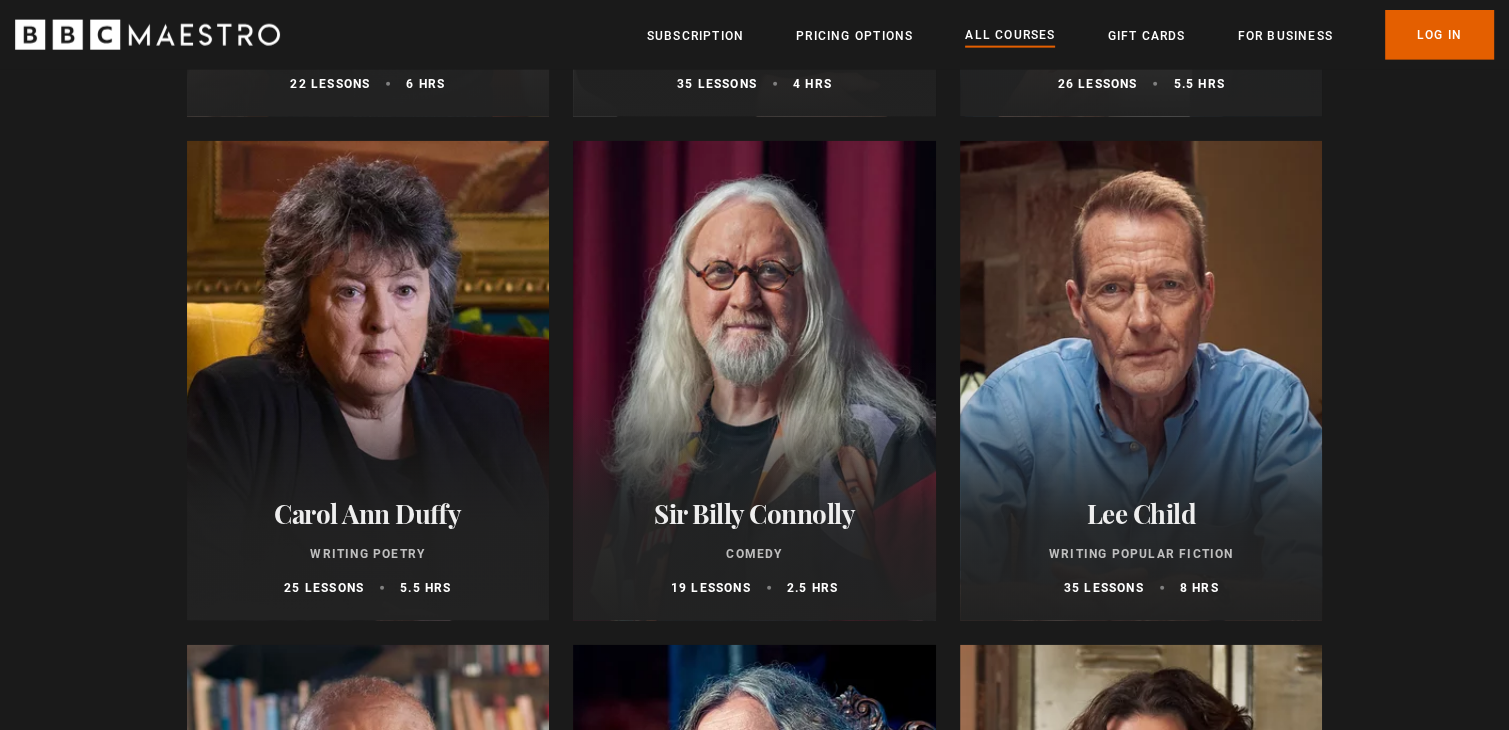 scroll, scrollTop: 4800, scrollLeft: 0, axis: vertical 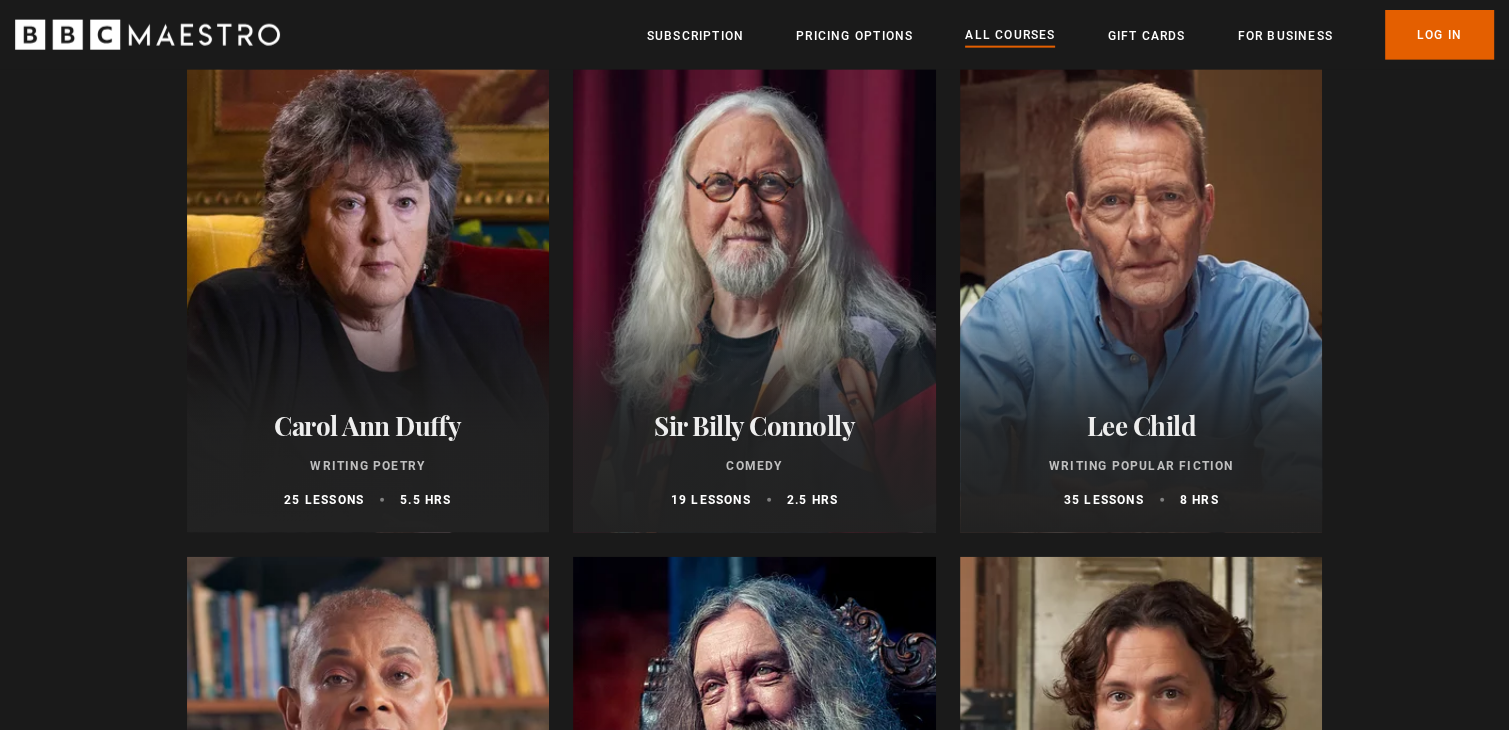 click at bounding box center [368, 293] 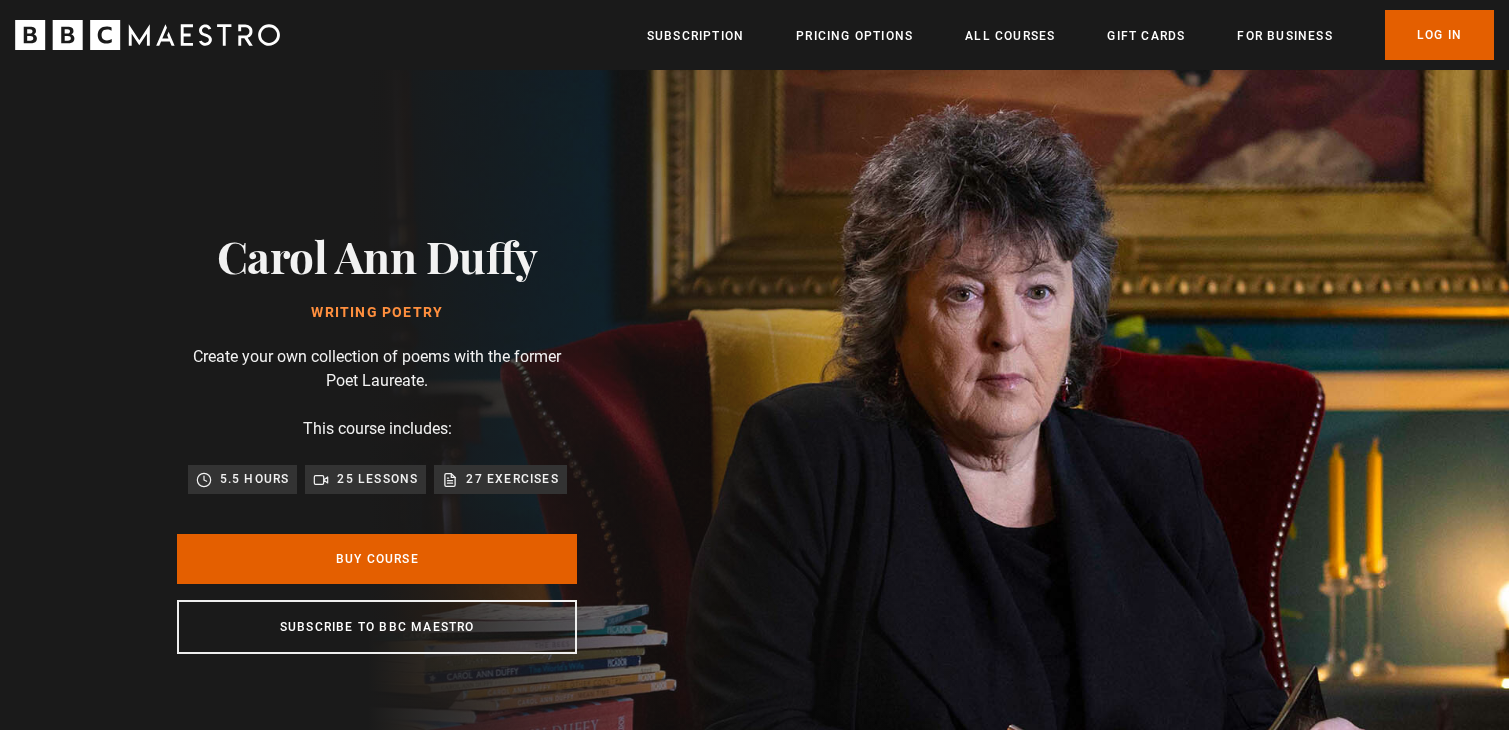 scroll, scrollTop: 0, scrollLeft: 0, axis: both 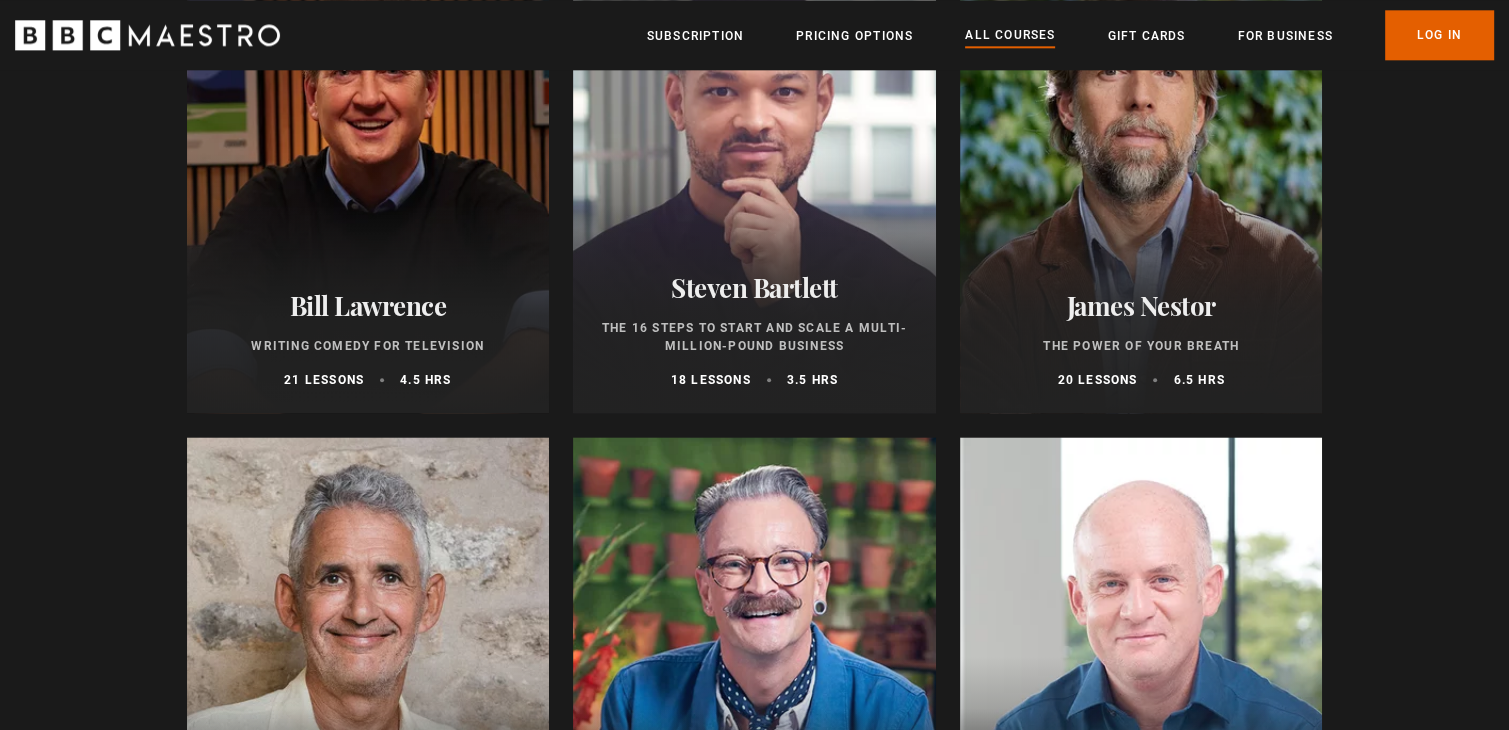click on "Bill Lawrence" at bounding box center (368, 305) 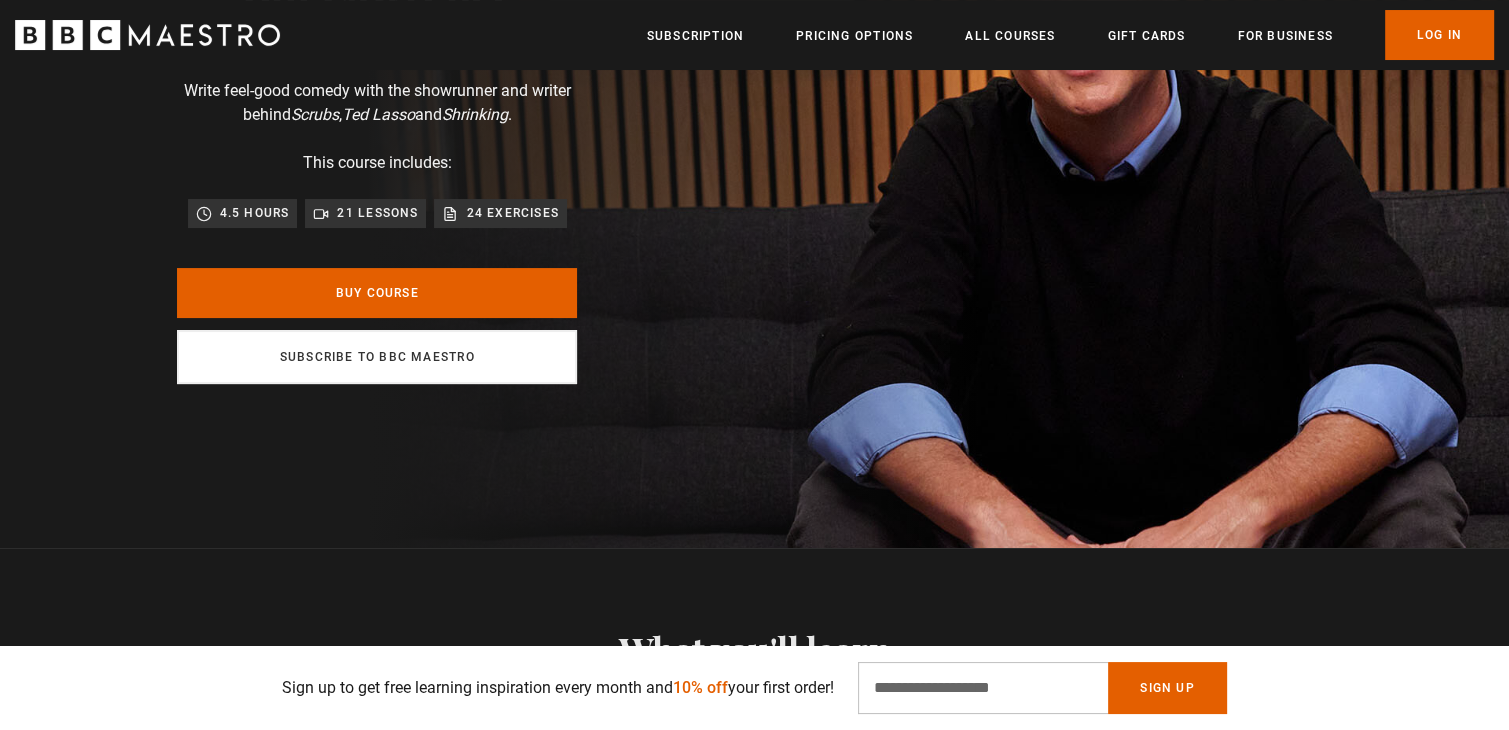 scroll, scrollTop: 0, scrollLeft: 0, axis: both 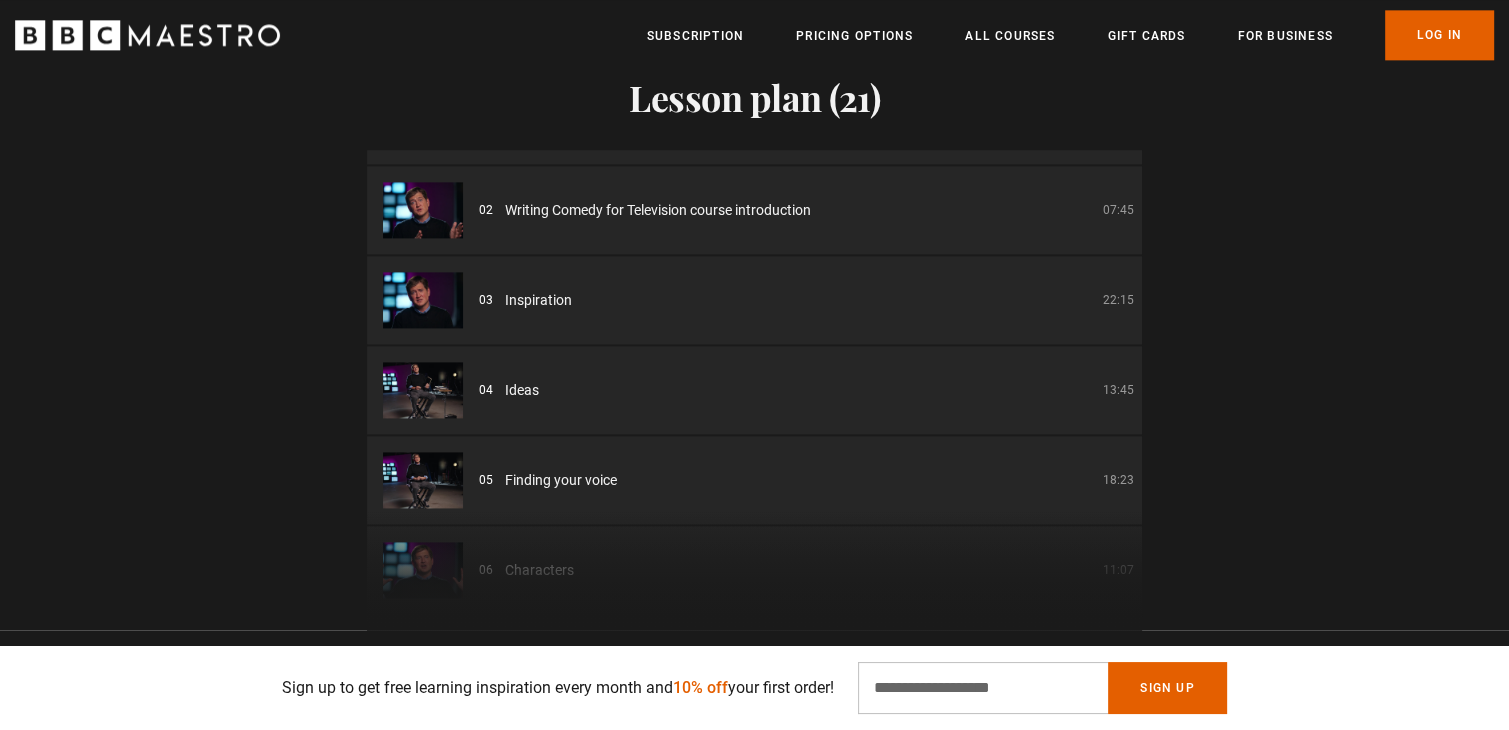 click on "Finding your voice" at bounding box center [561, 480] 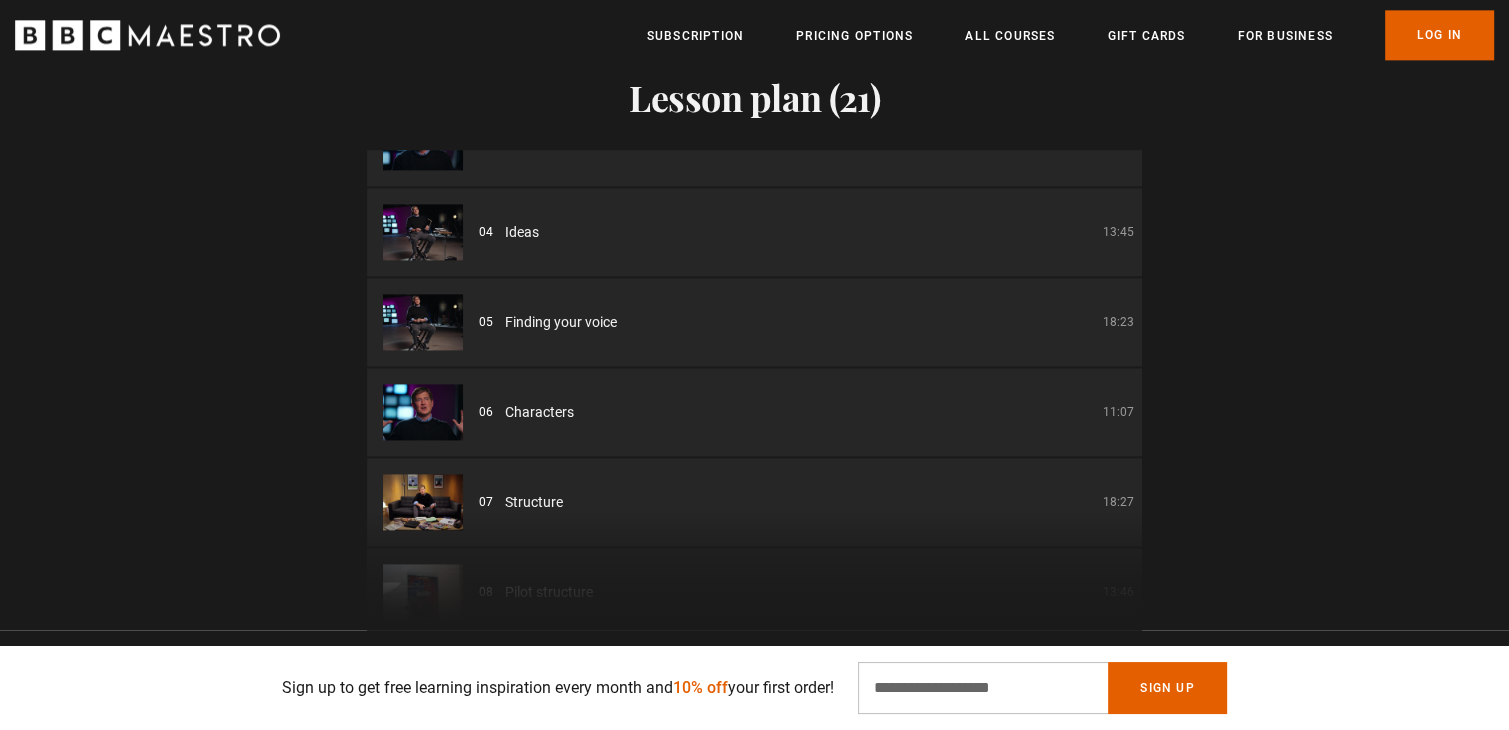 scroll, scrollTop: 265, scrollLeft: 0, axis: vertical 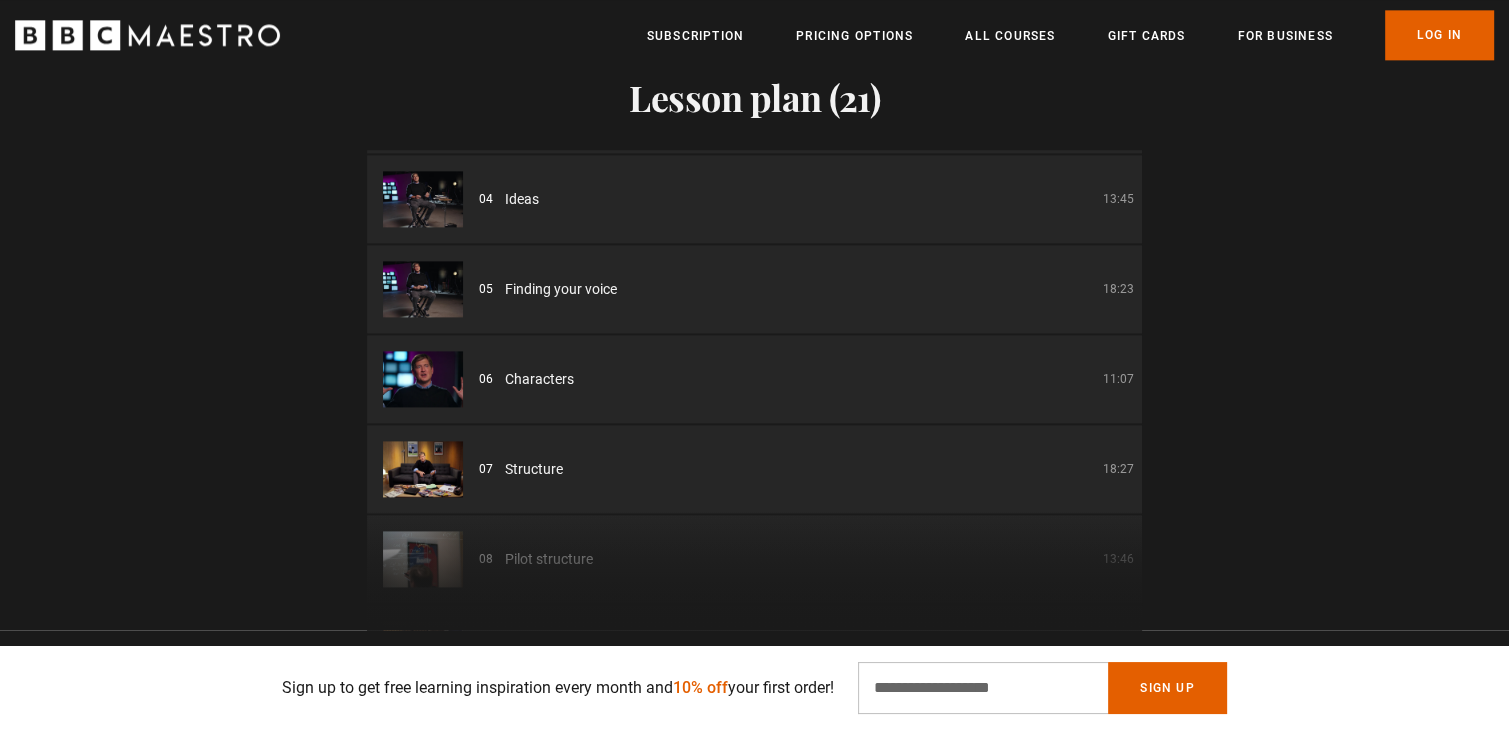 click on "Finding your voice" at bounding box center [561, 289] 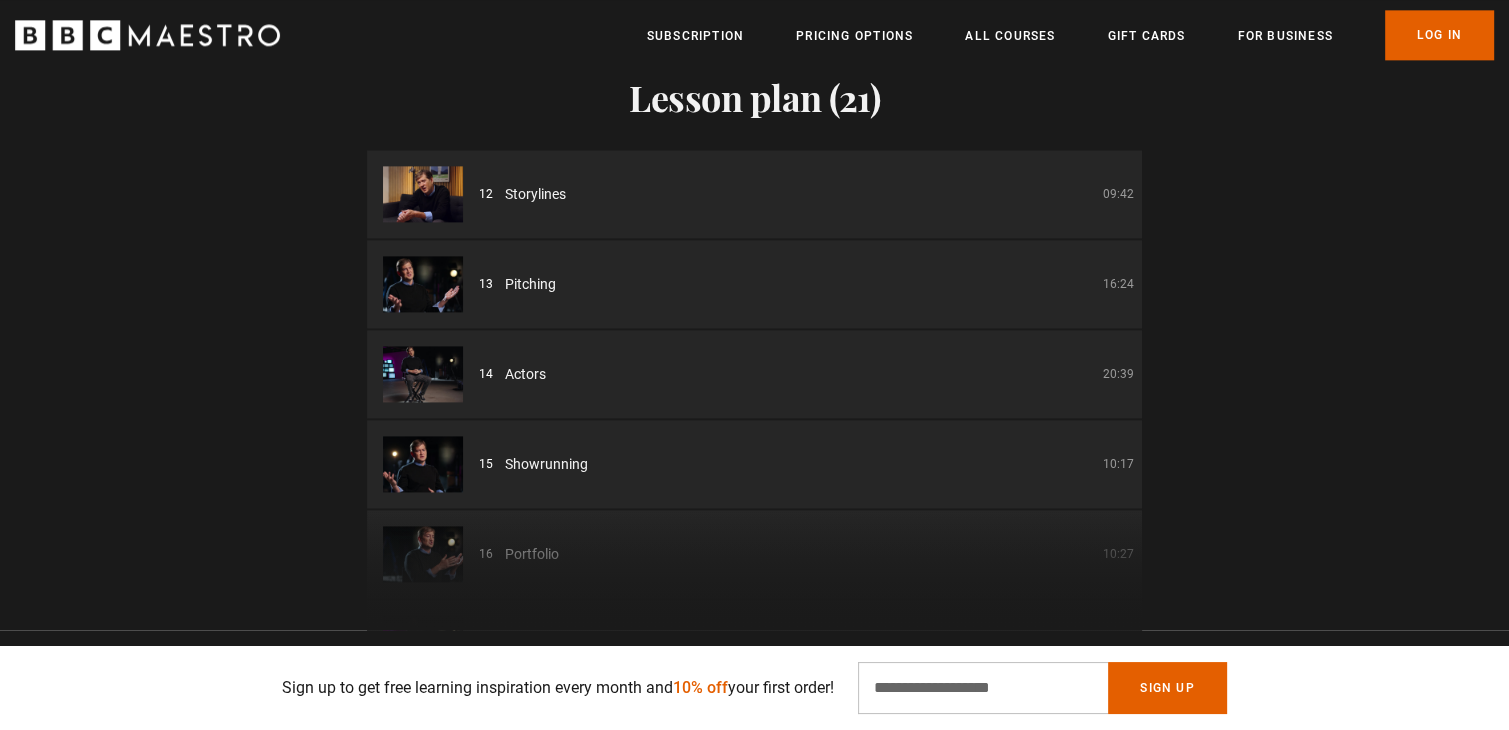 scroll, scrollTop: 1065, scrollLeft: 0, axis: vertical 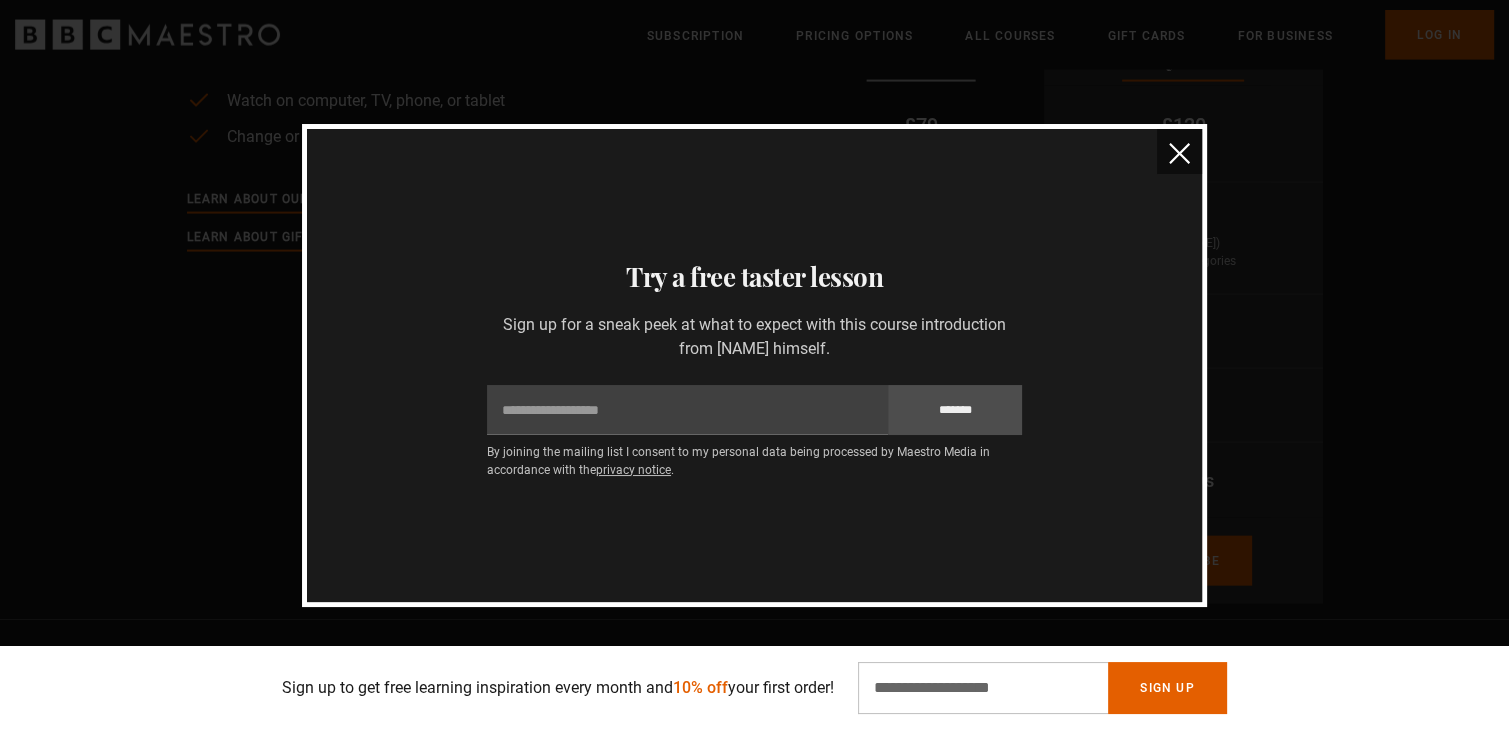 click at bounding box center (1179, 153) 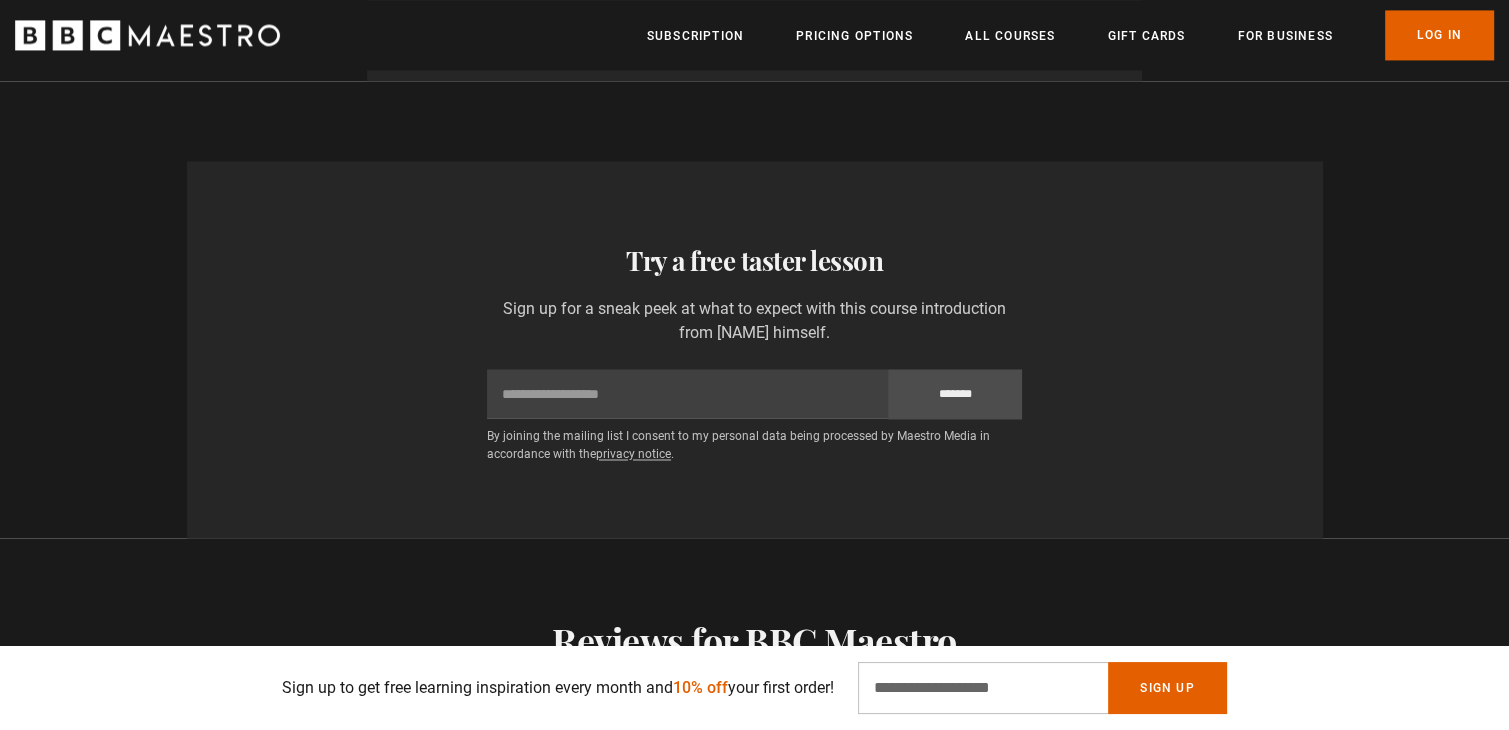 scroll, scrollTop: 2800, scrollLeft: 0, axis: vertical 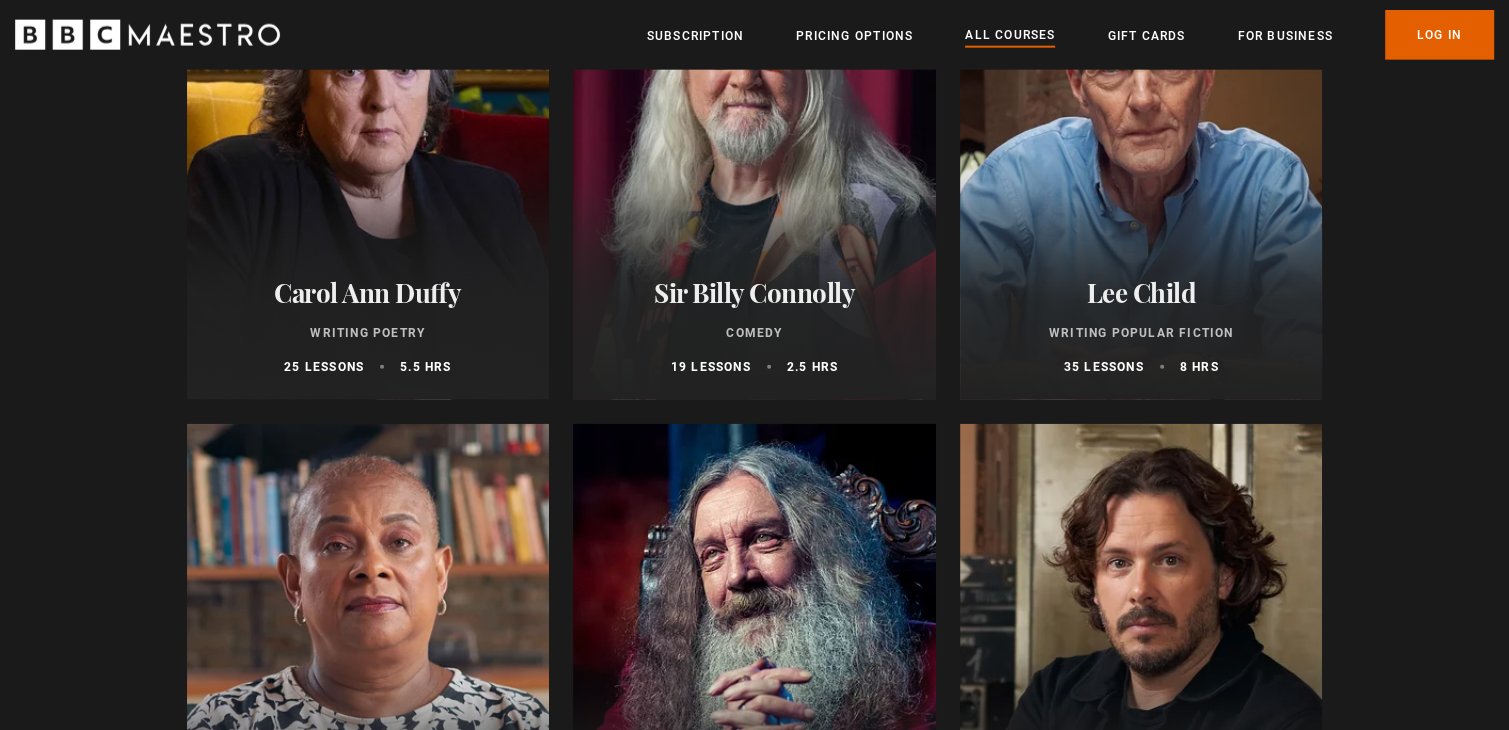 click on "Sir Billy Connolly" at bounding box center [754, 292] 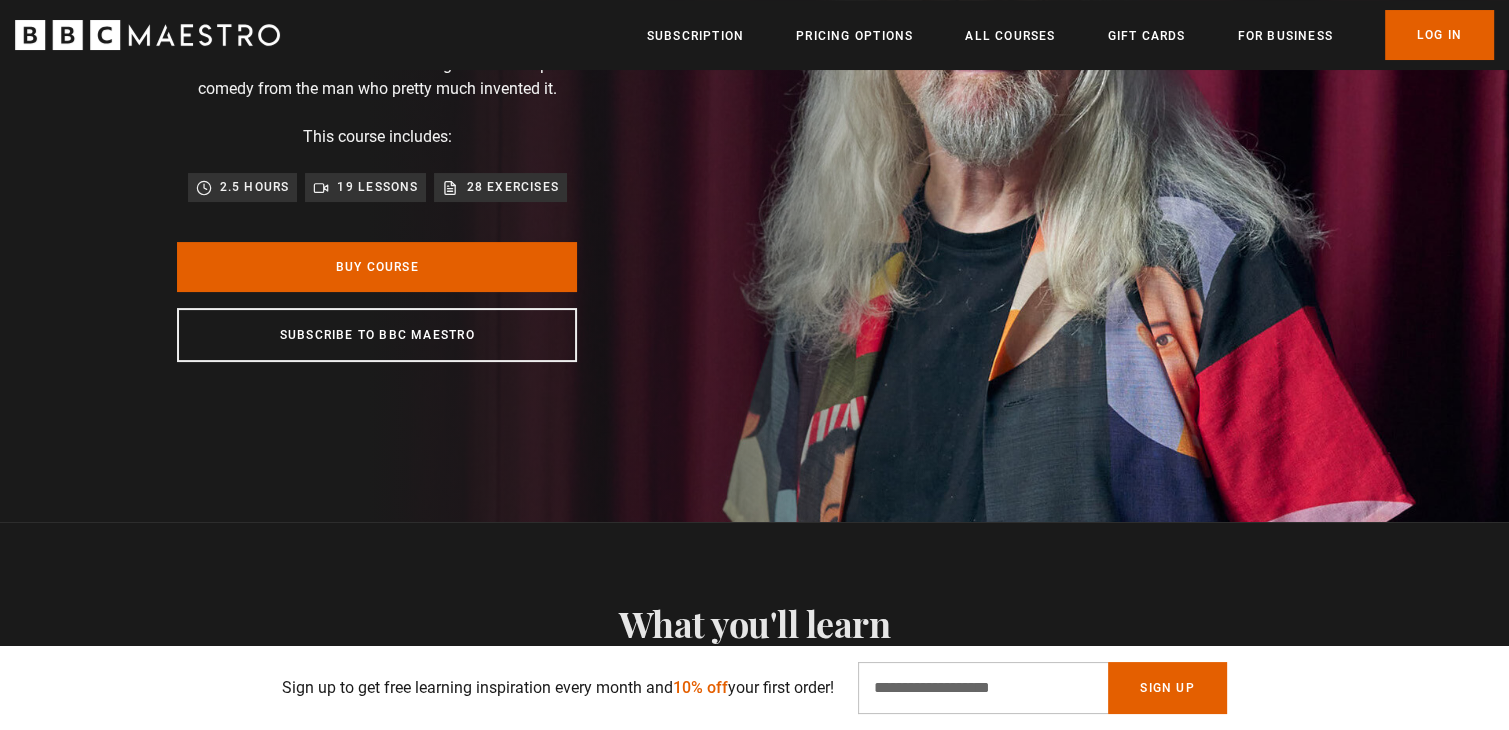 scroll, scrollTop: 0, scrollLeft: 0, axis: both 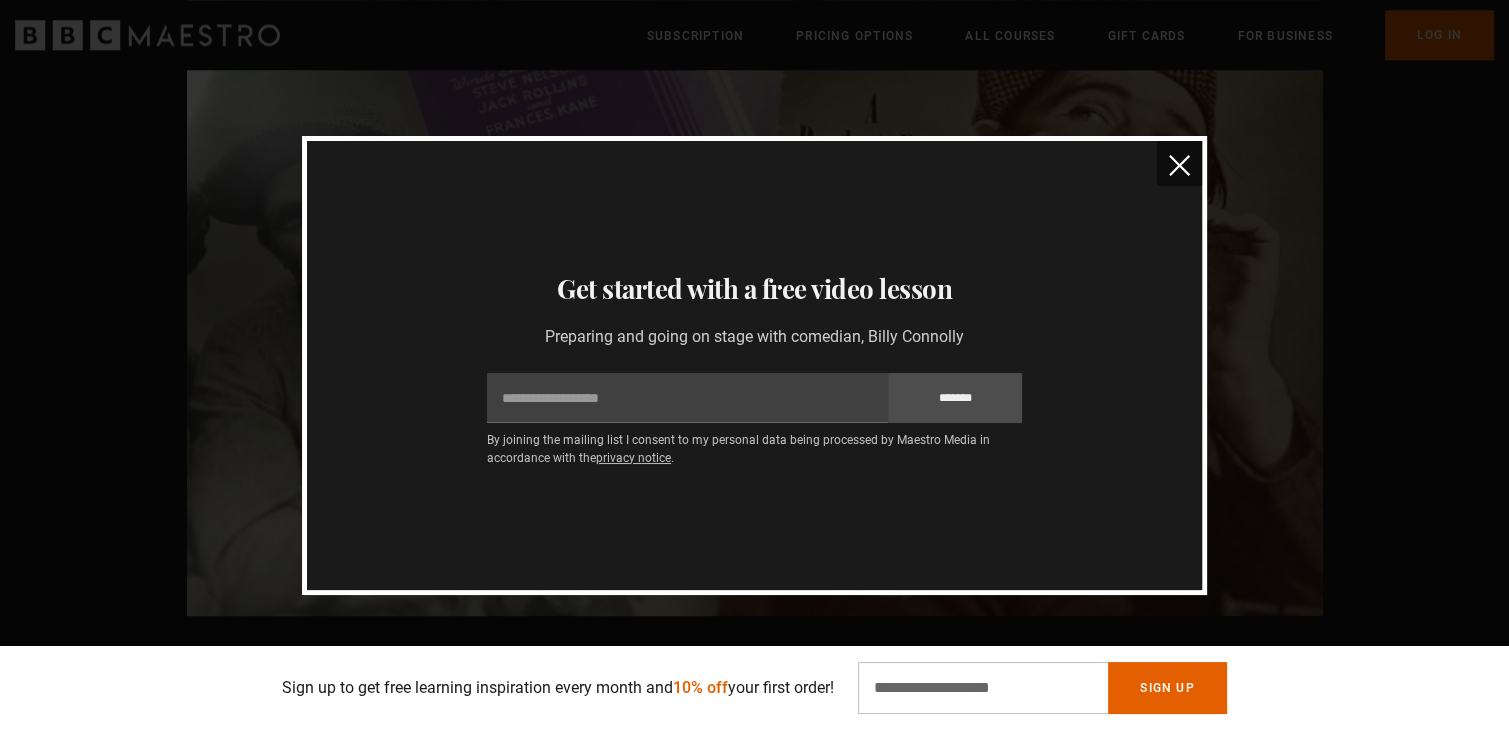 click at bounding box center [1179, 165] 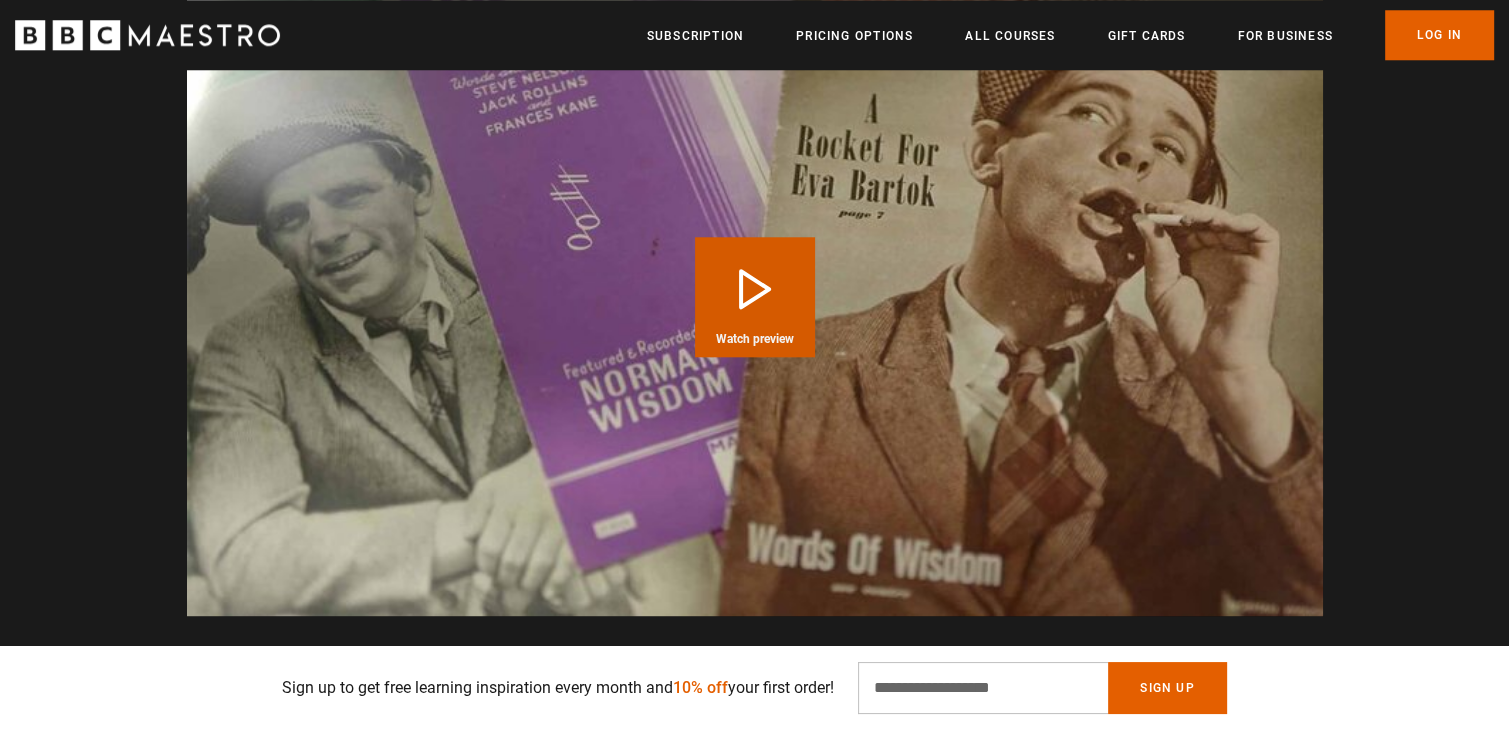scroll, scrollTop: 0, scrollLeft: 1309, axis: horizontal 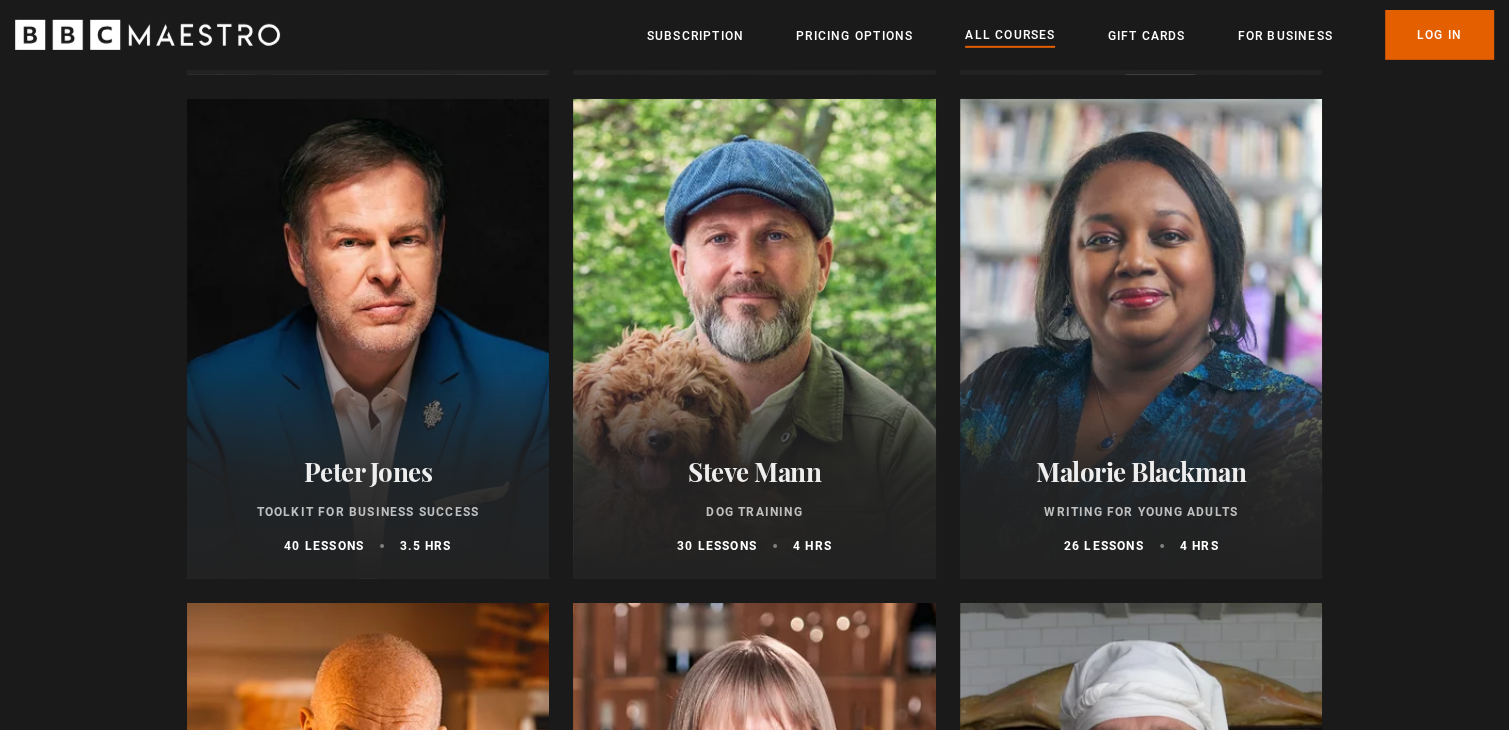 click at bounding box center (368, 339) 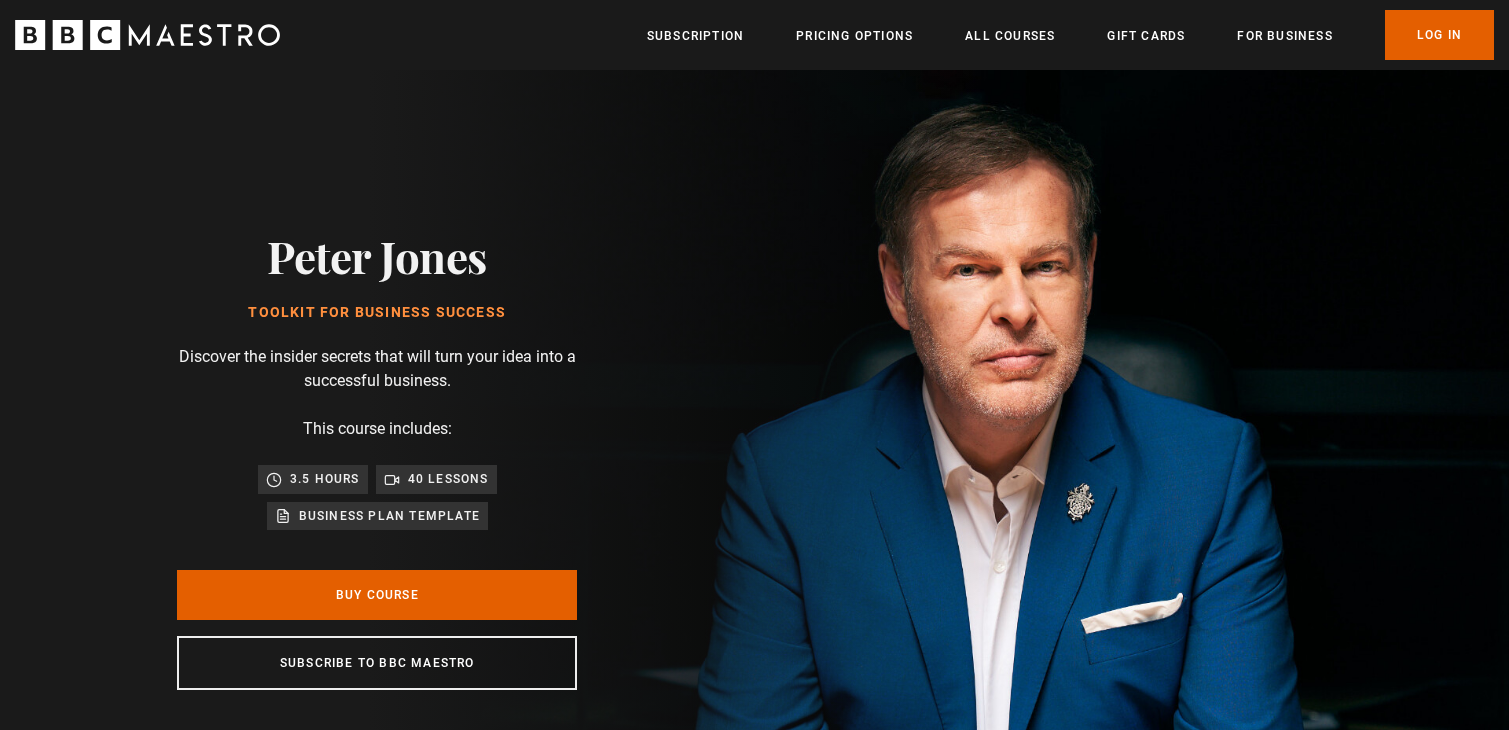 scroll, scrollTop: 0, scrollLeft: 0, axis: both 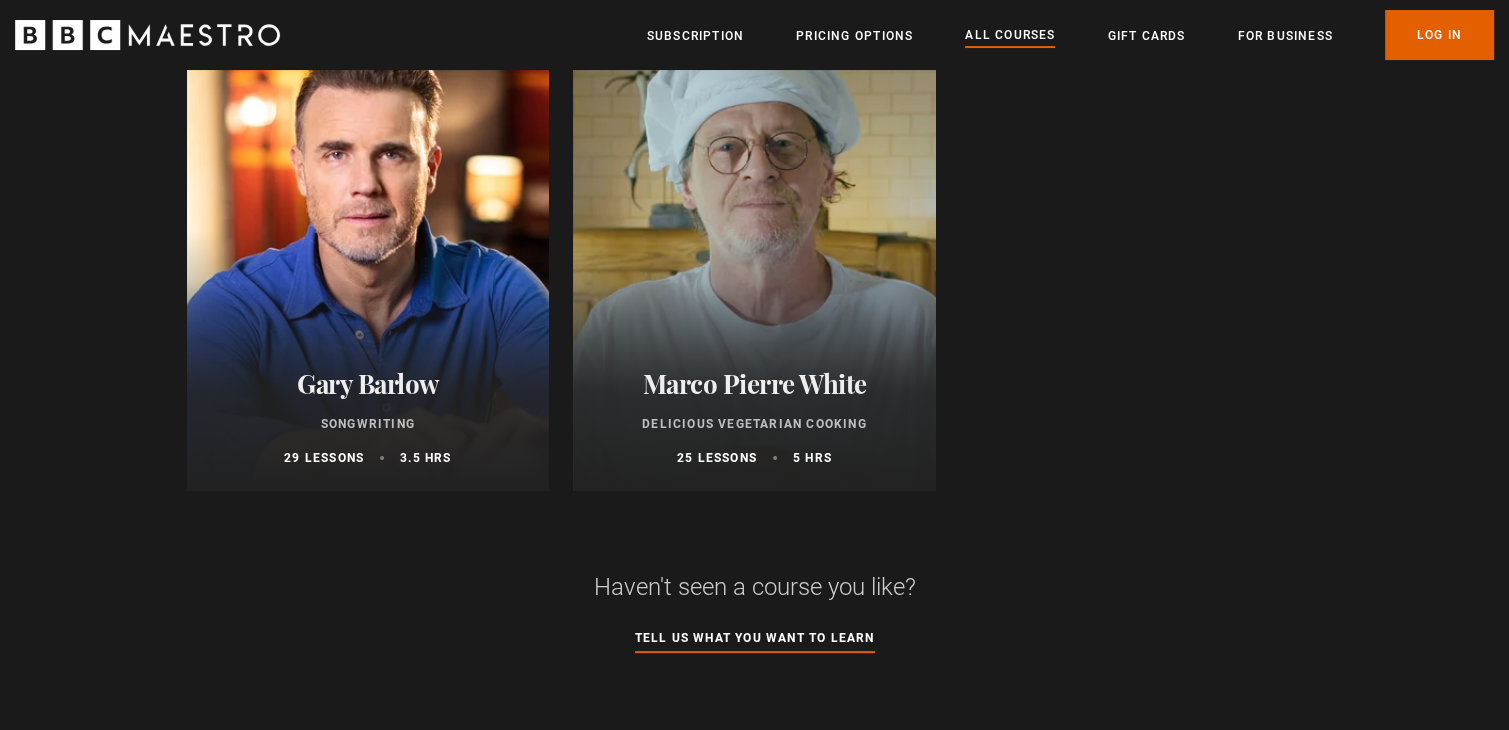 click at bounding box center [368, 251] 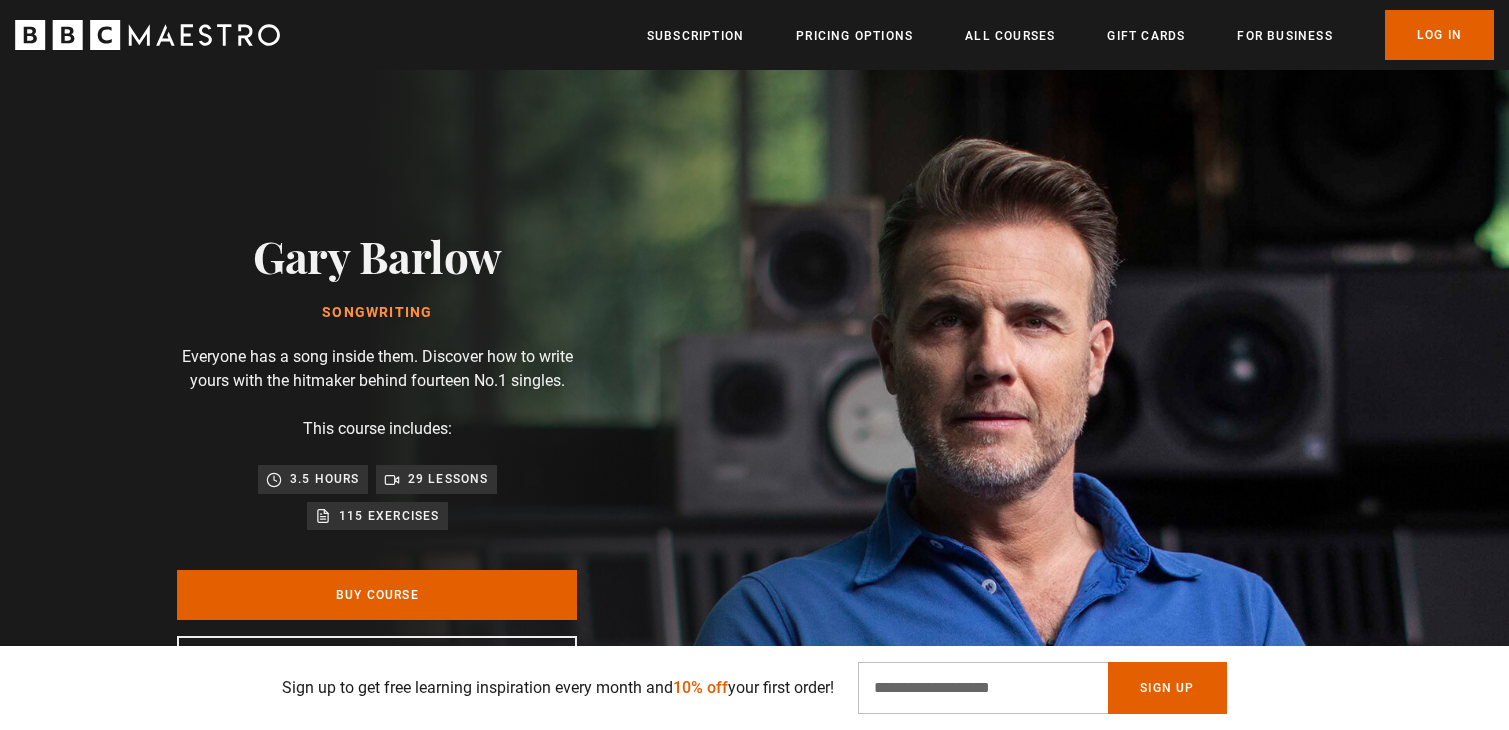 scroll, scrollTop: 266, scrollLeft: 0, axis: vertical 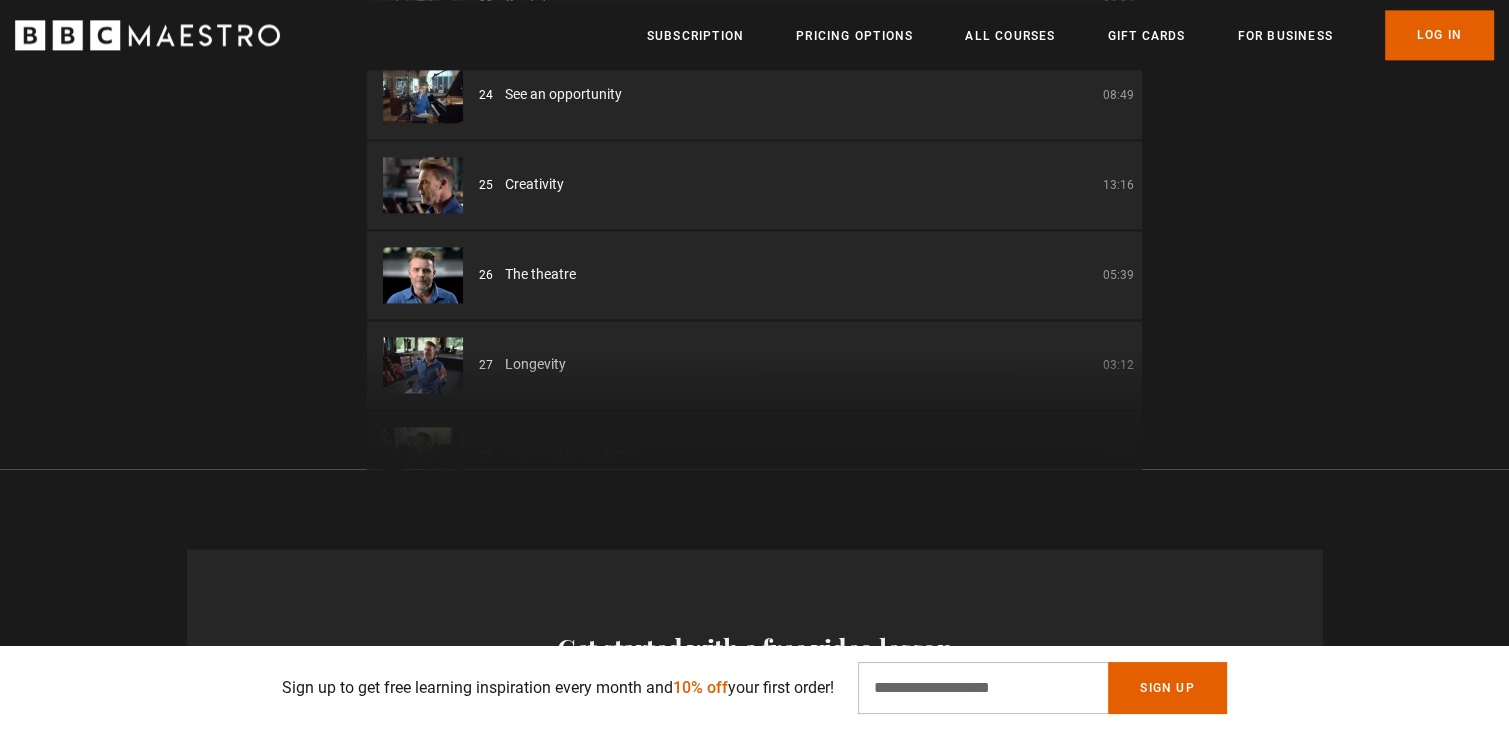 drag, startPoint x: 1132, startPoint y: 393, endPoint x: 1144, endPoint y: 419, distance: 28.635643 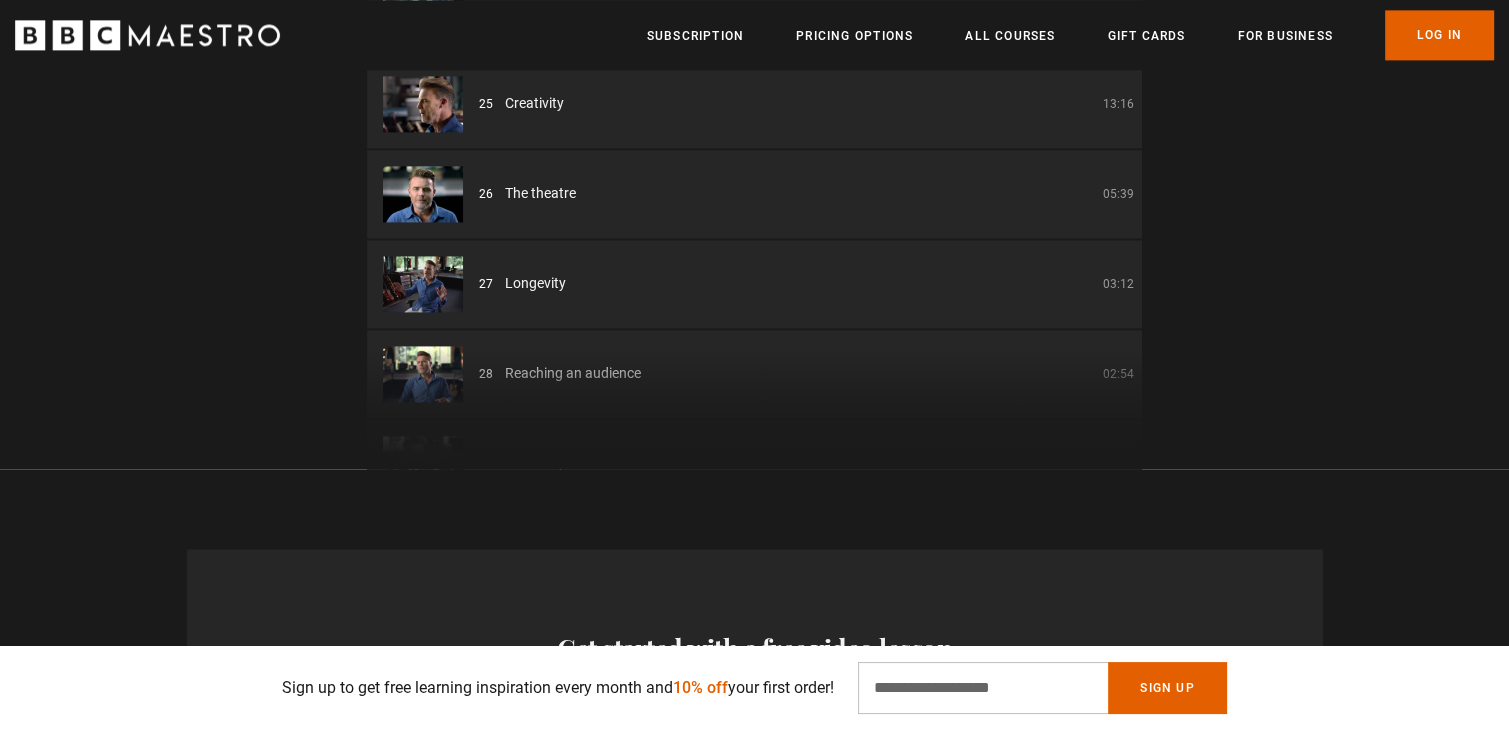 scroll, scrollTop: 2128, scrollLeft: 0, axis: vertical 